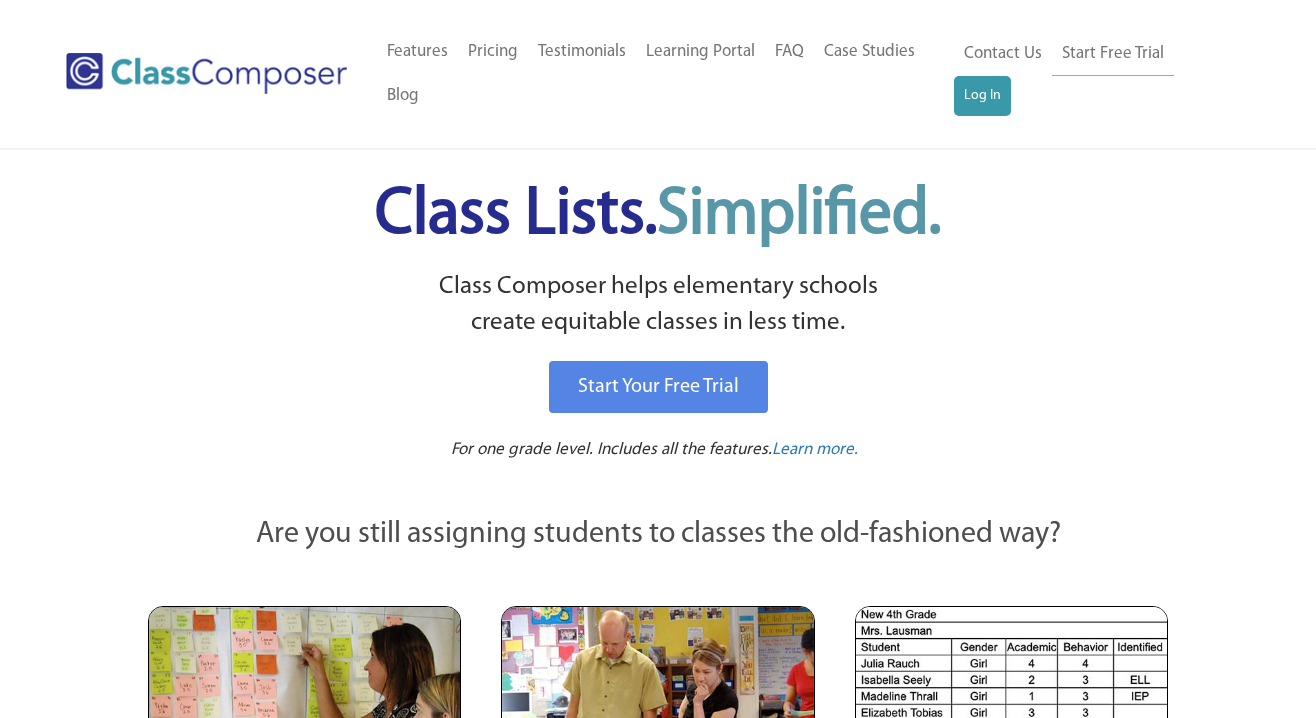 scroll, scrollTop: 0, scrollLeft: 0, axis: both 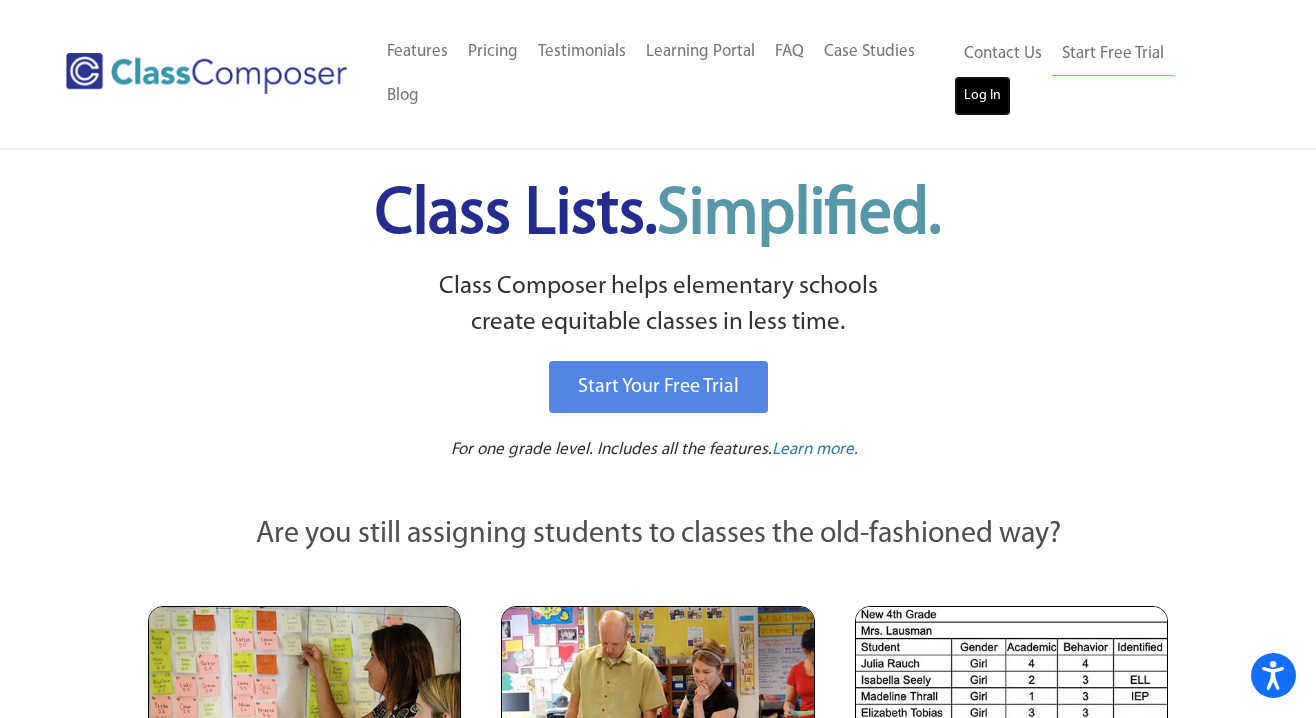 click on "Log In" at bounding box center [982, 96] 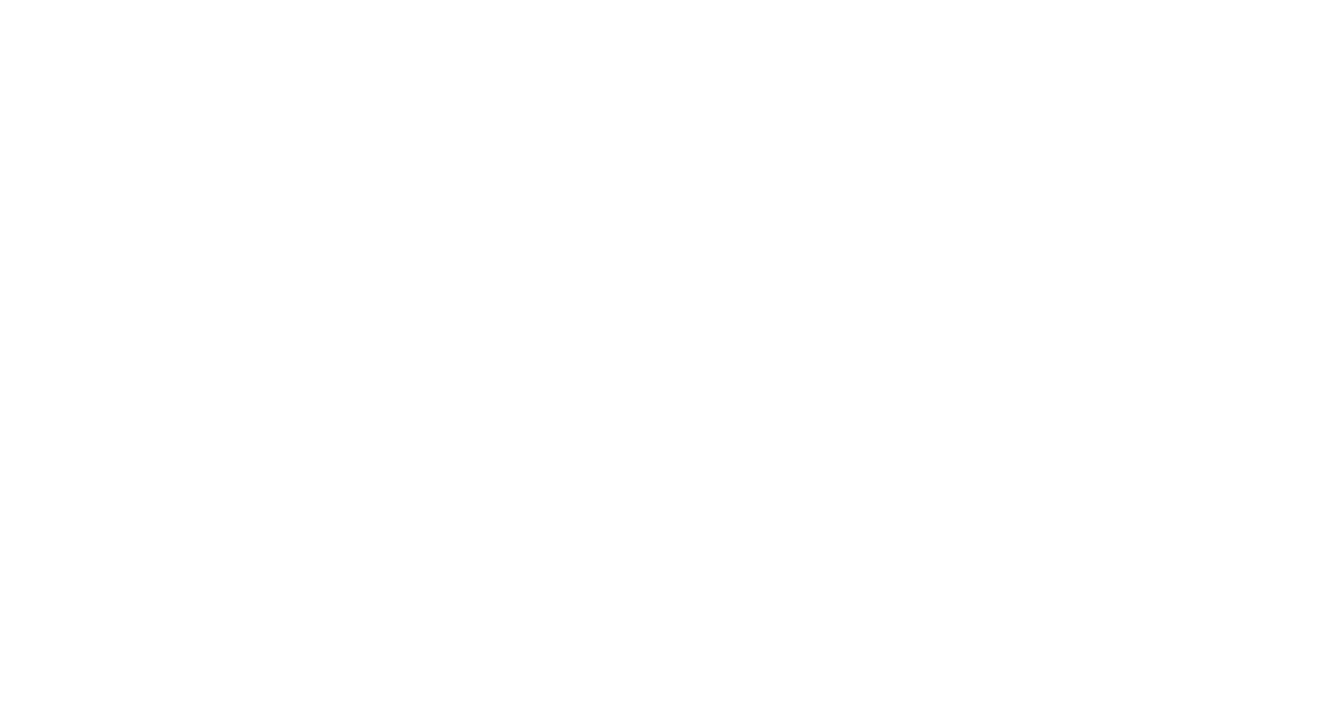 scroll, scrollTop: 0, scrollLeft: 0, axis: both 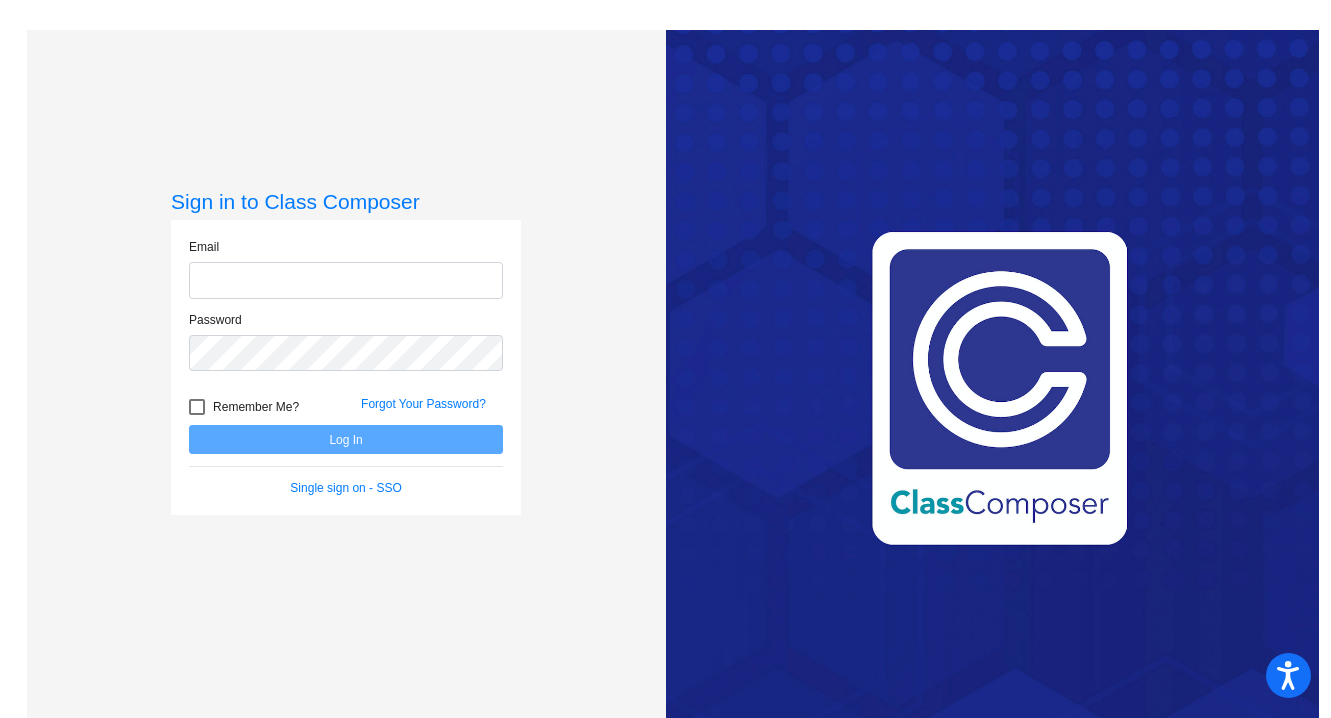 click 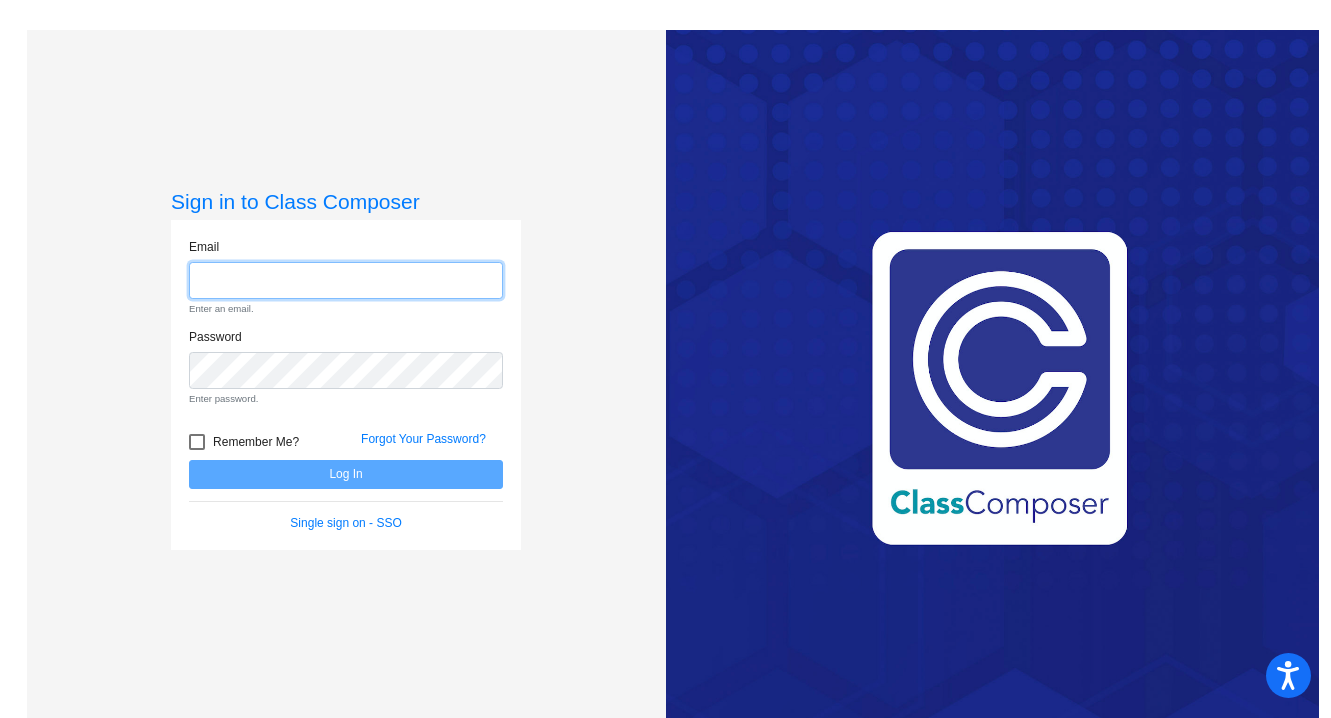 type on "[EMAIL_ADDRESS][DOMAIN_NAME]" 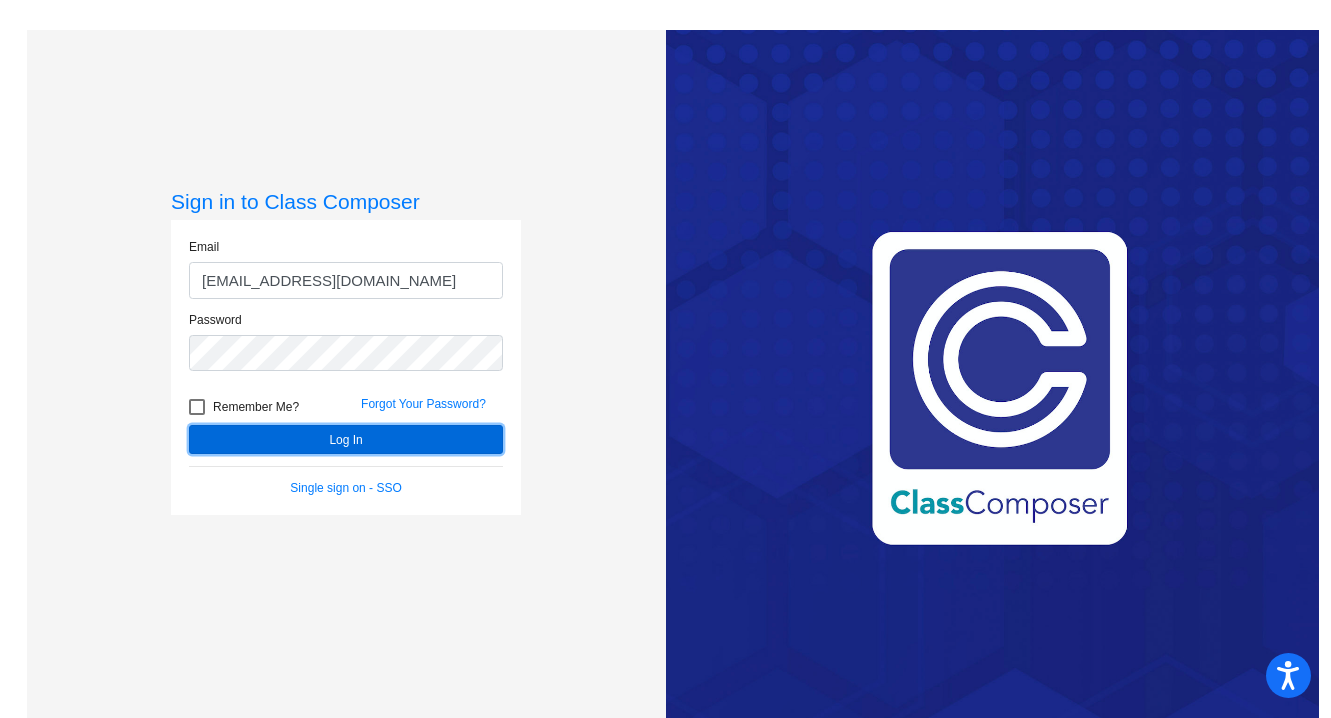 click on "Log In" 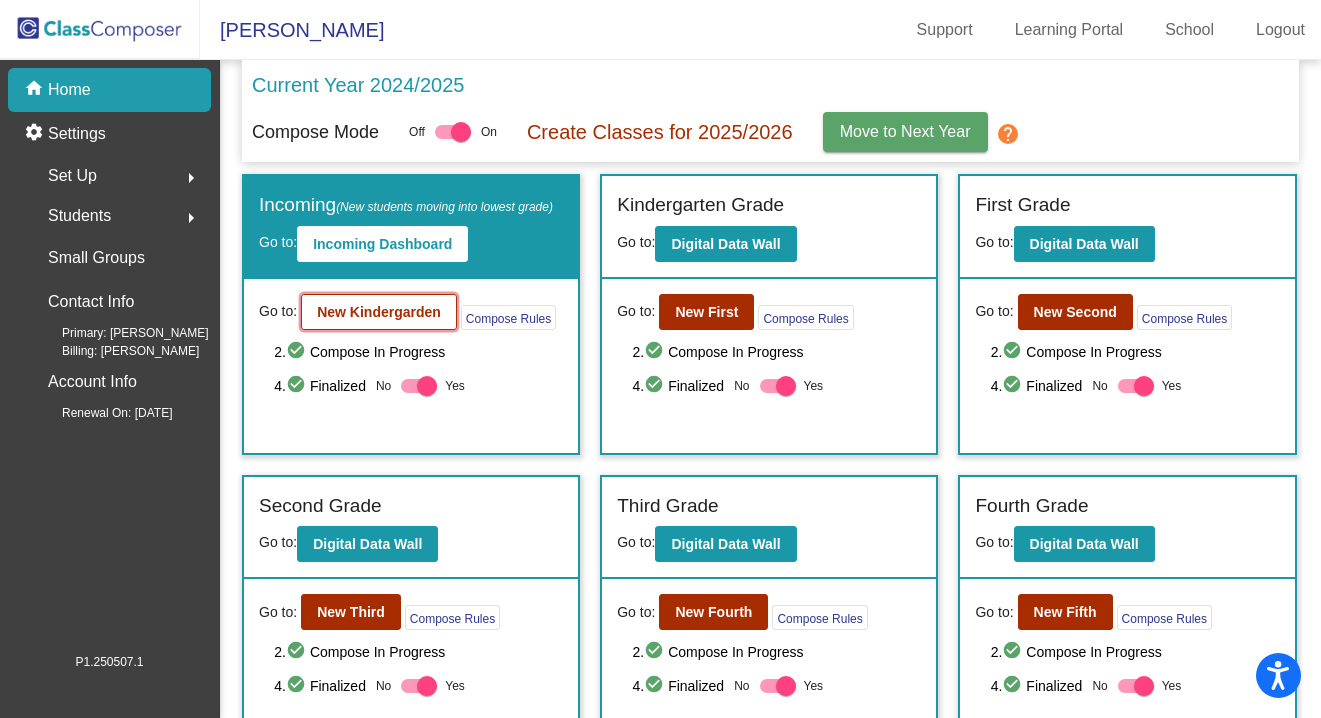 click on "New Kindergarden" 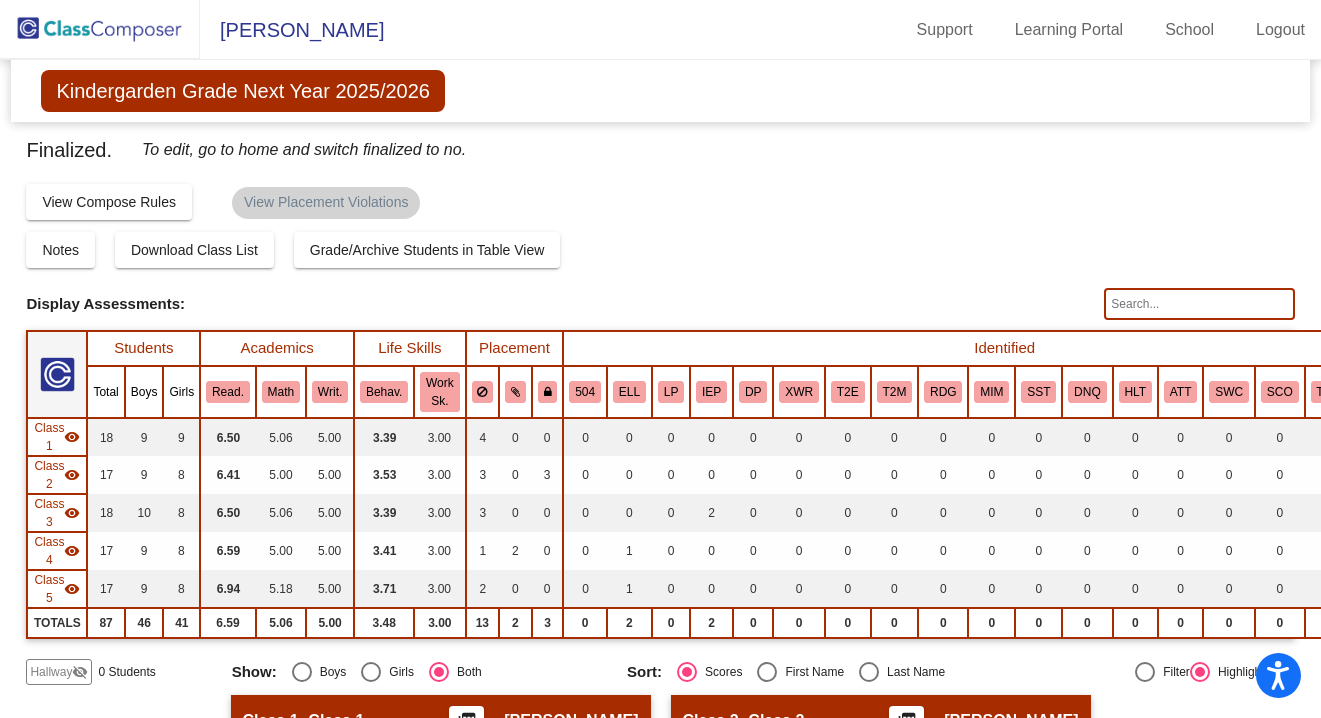 click 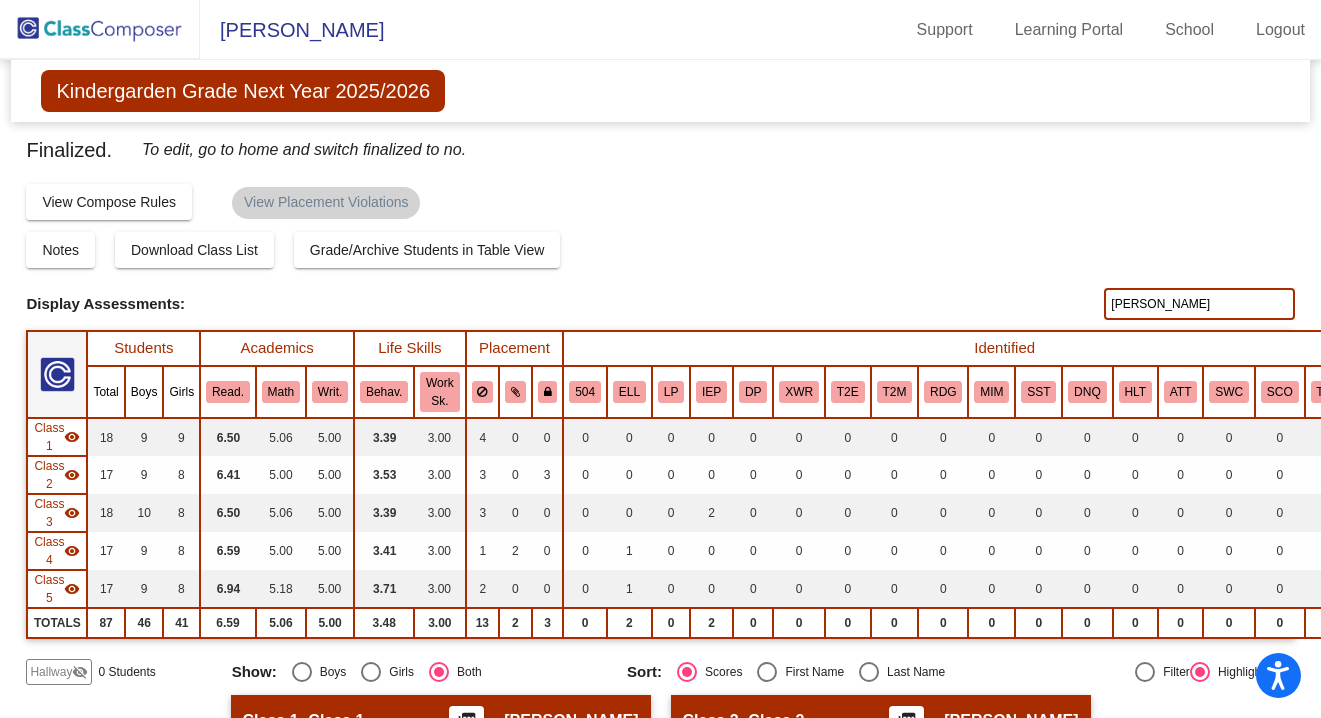 type on "[PERSON_NAME]" 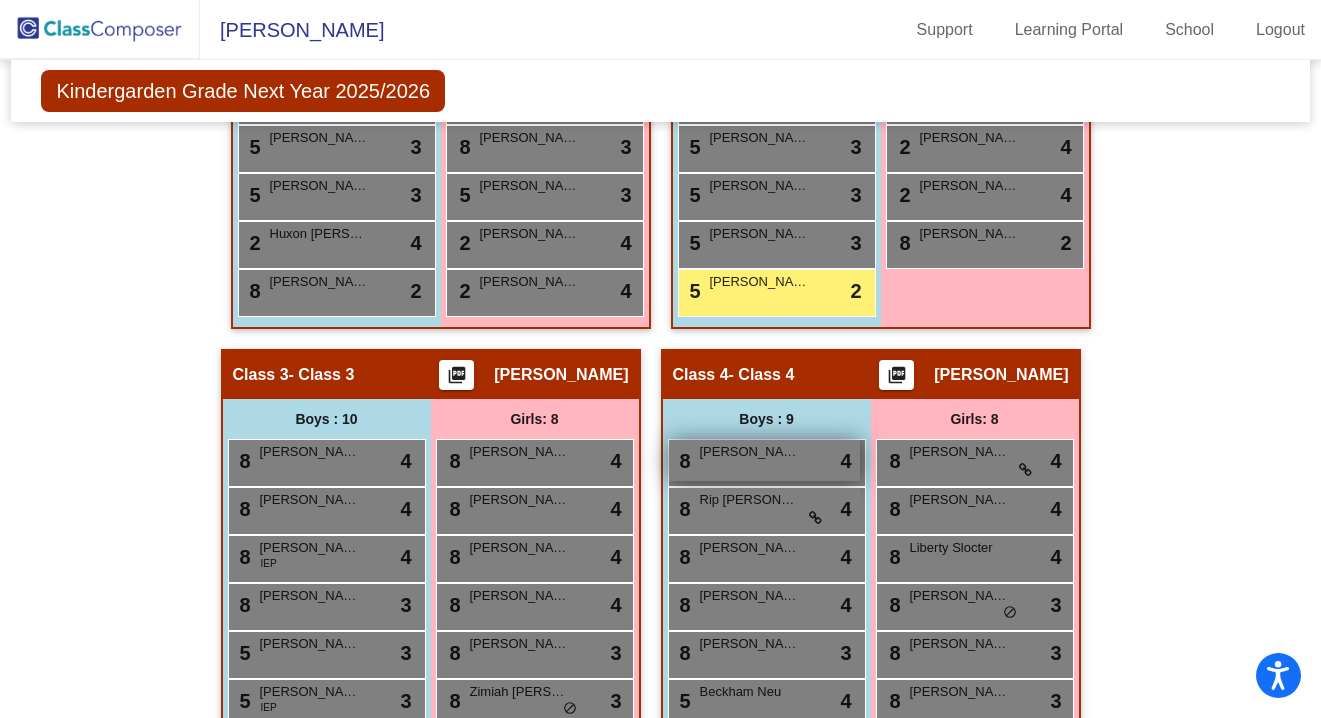 scroll, scrollTop: 913, scrollLeft: 0, axis: vertical 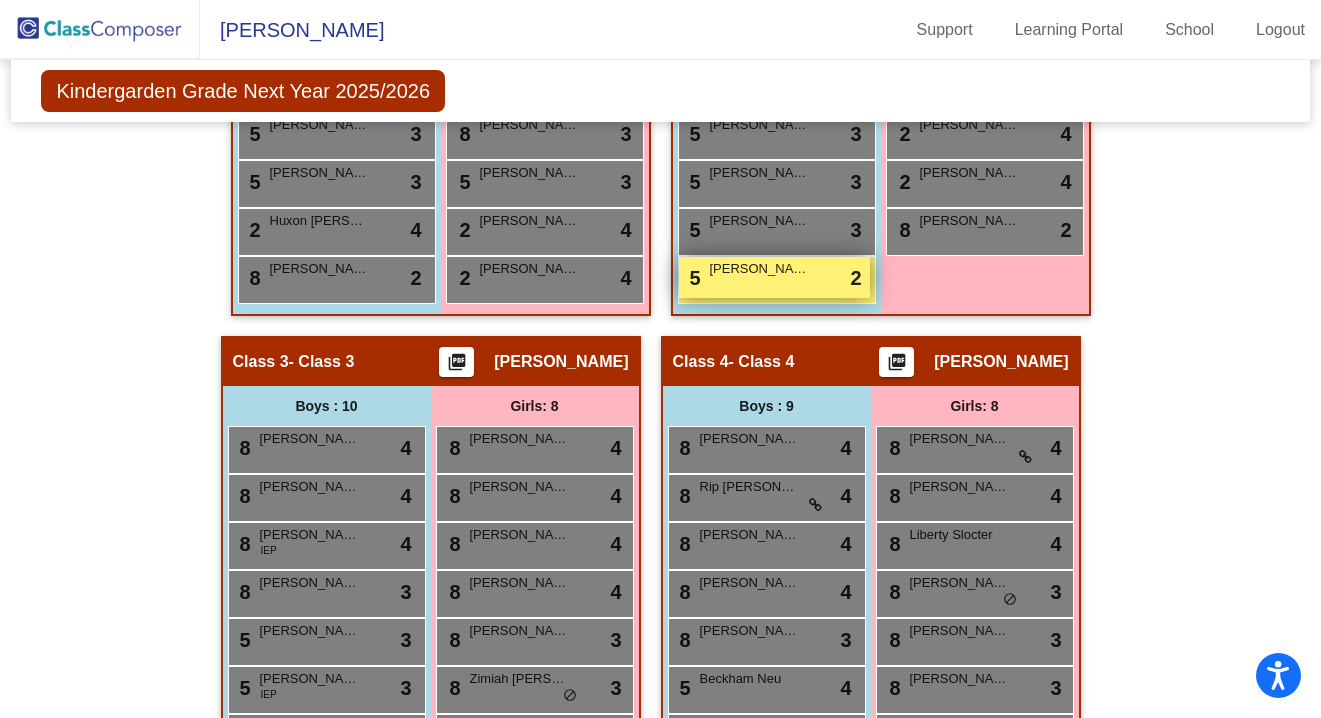 click on "5 [PERSON_NAME] lock do_not_disturb_alt 2" at bounding box center (774, 277) 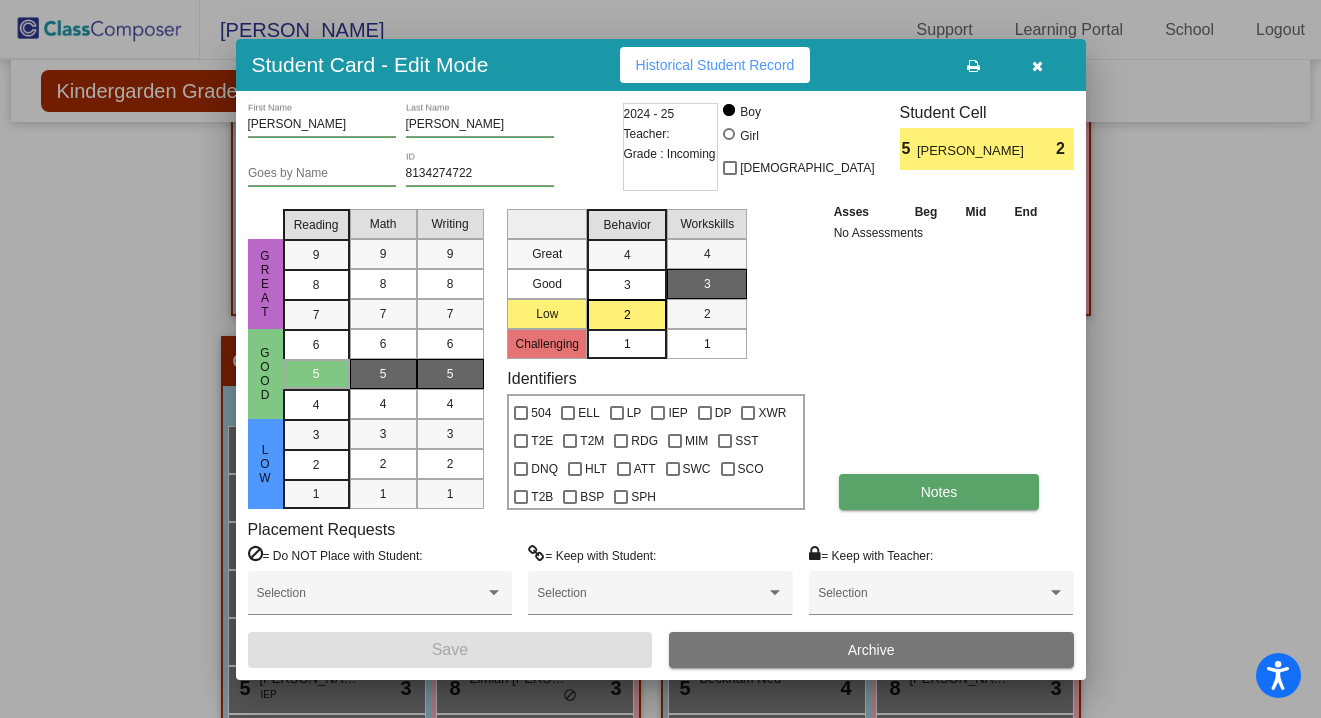 click on "Notes" at bounding box center (939, 492) 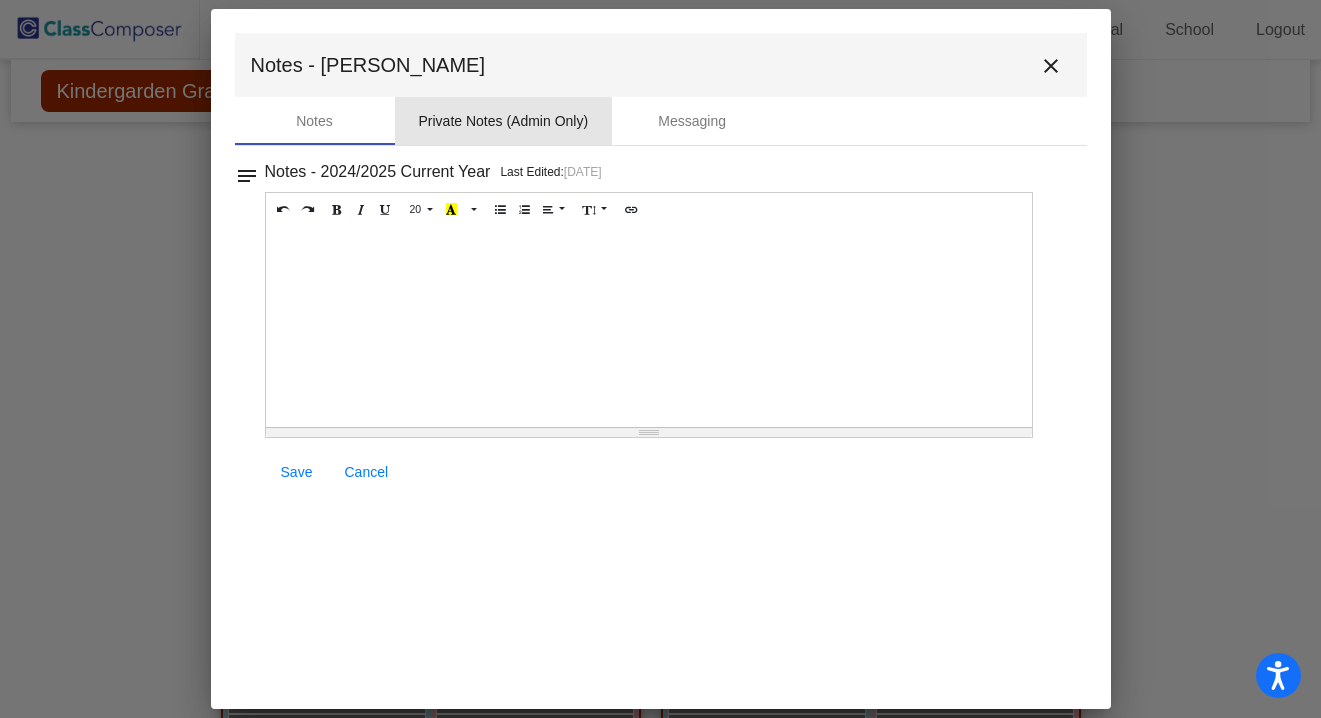 click on "Private Notes (Admin Only)" at bounding box center (504, 121) 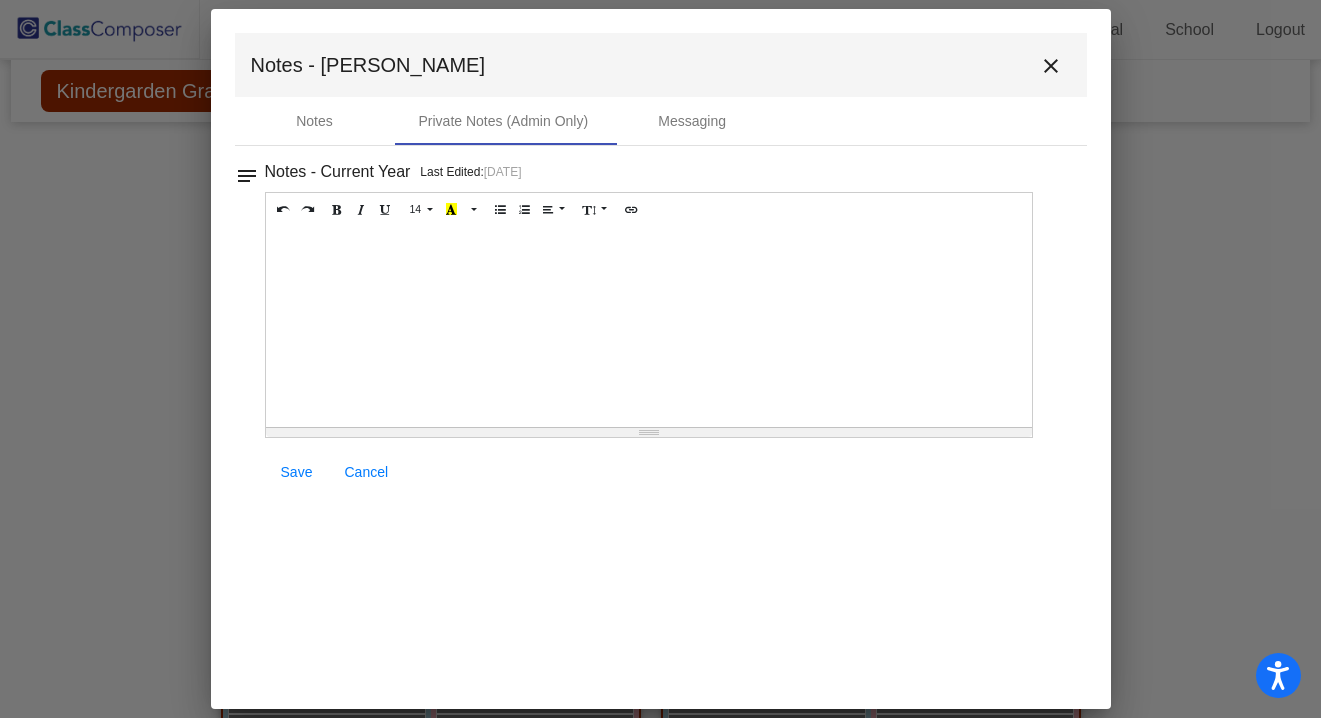 click at bounding box center [649, 327] 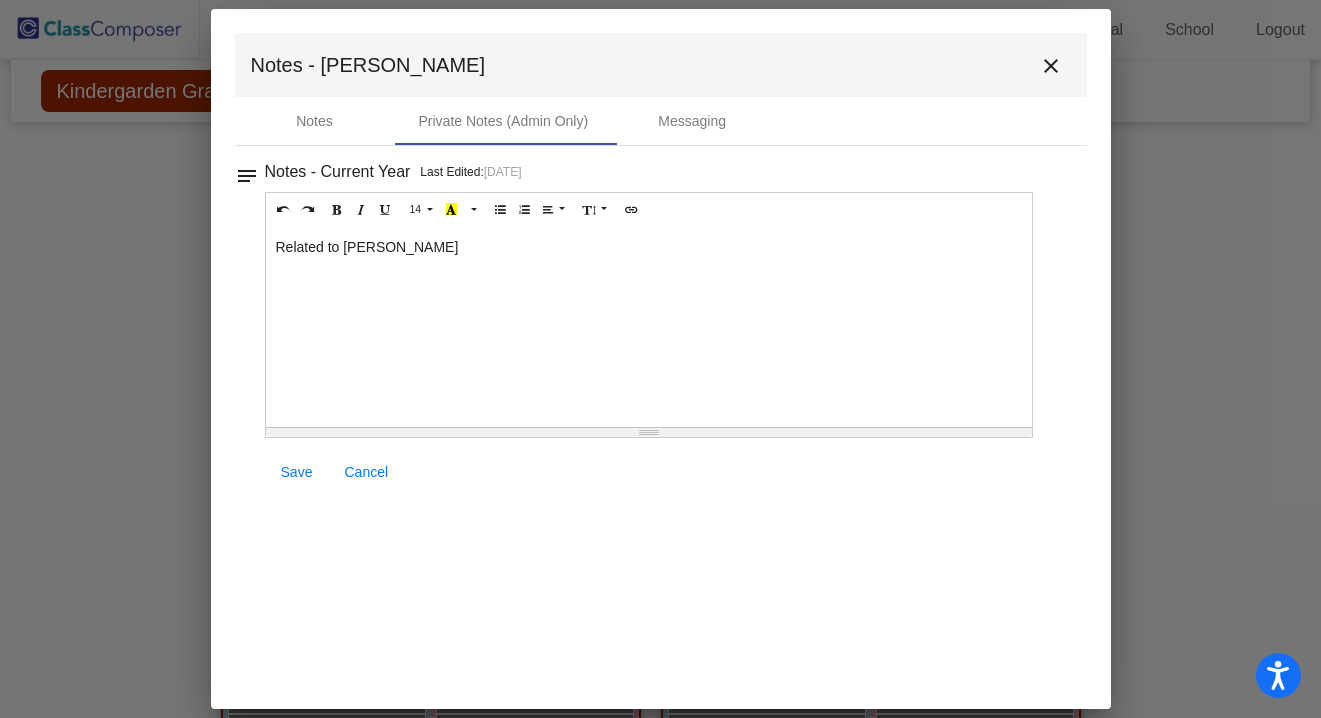 click on "Save" at bounding box center [297, 472] 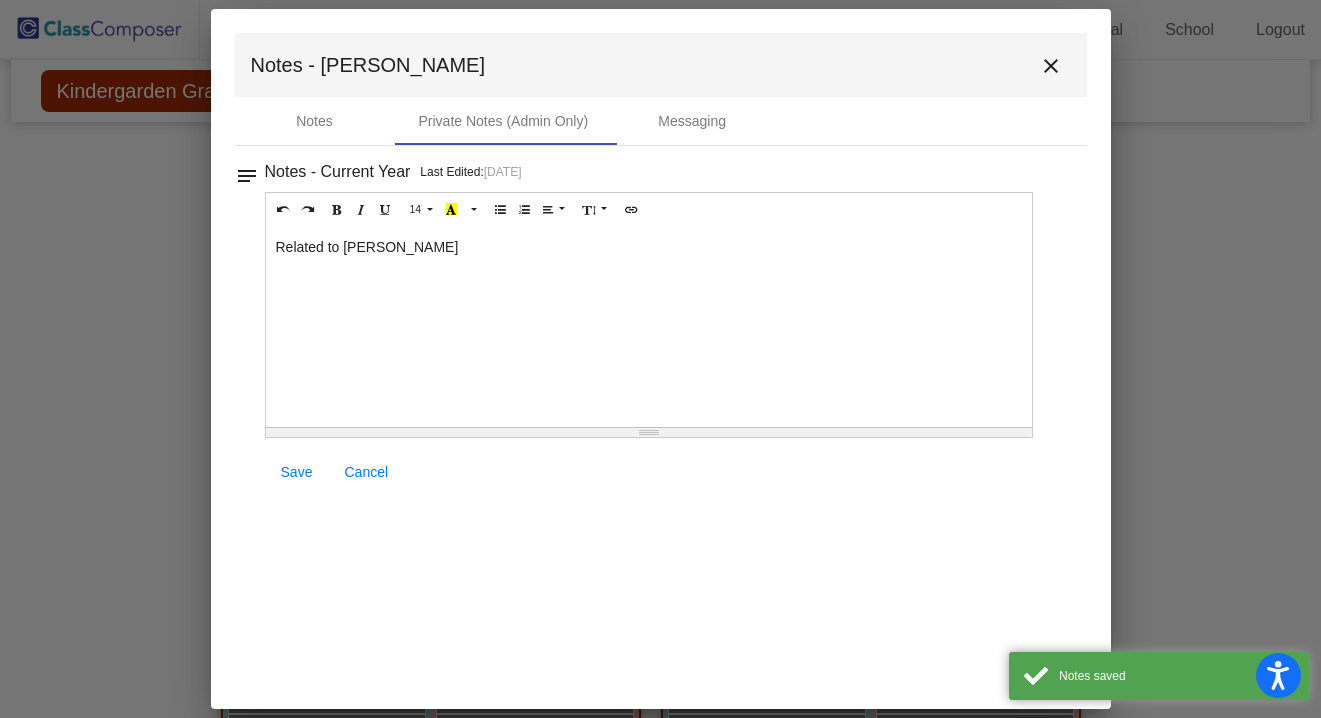 click on "close" at bounding box center [1051, 66] 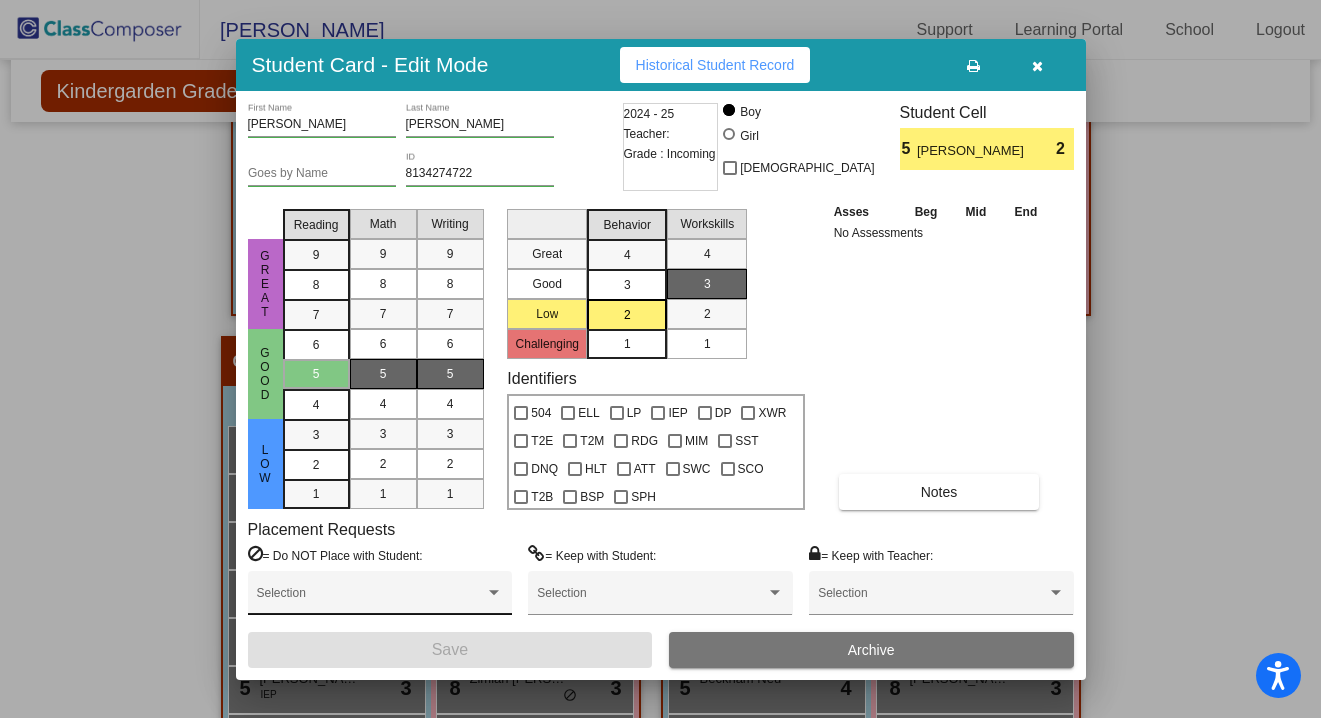 click at bounding box center [371, 600] 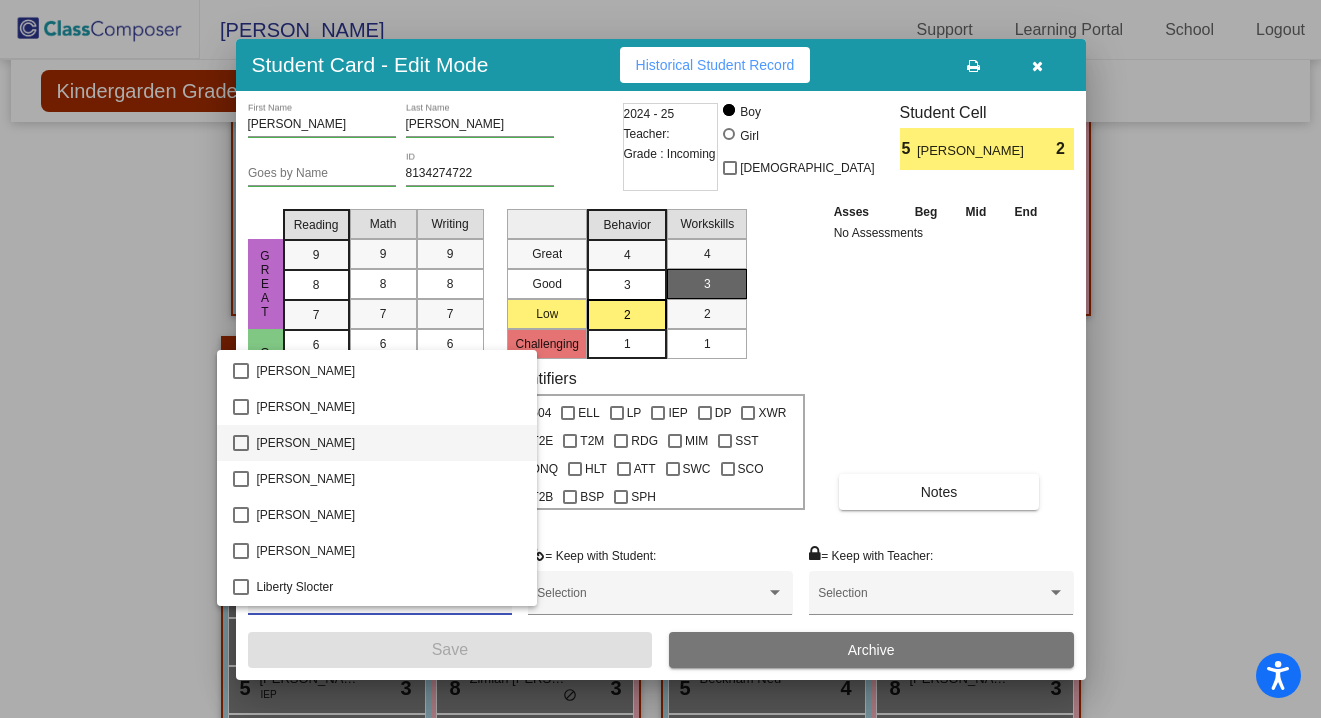 scroll, scrollTop: 1502, scrollLeft: 0, axis: vertical 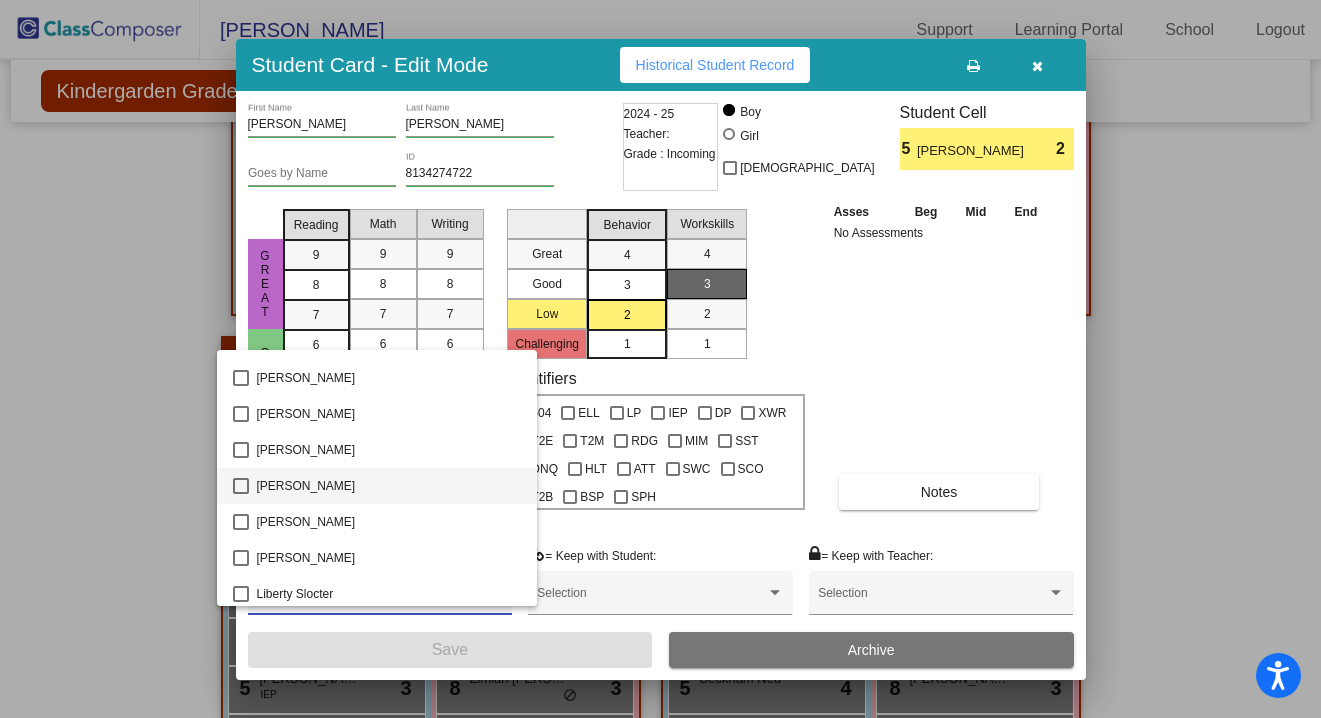 click on "[PERSON_NAME]" at bounding box center (389, 486) 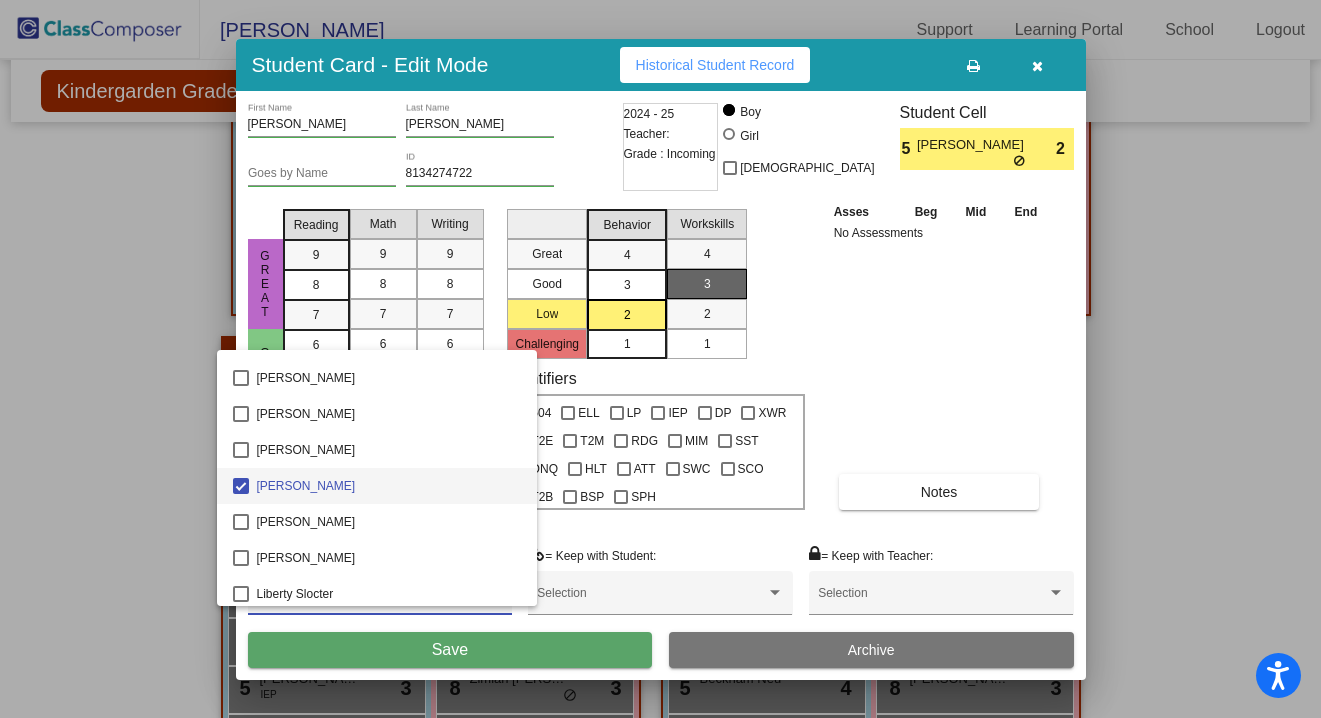 click at bounding box center (660, 359) 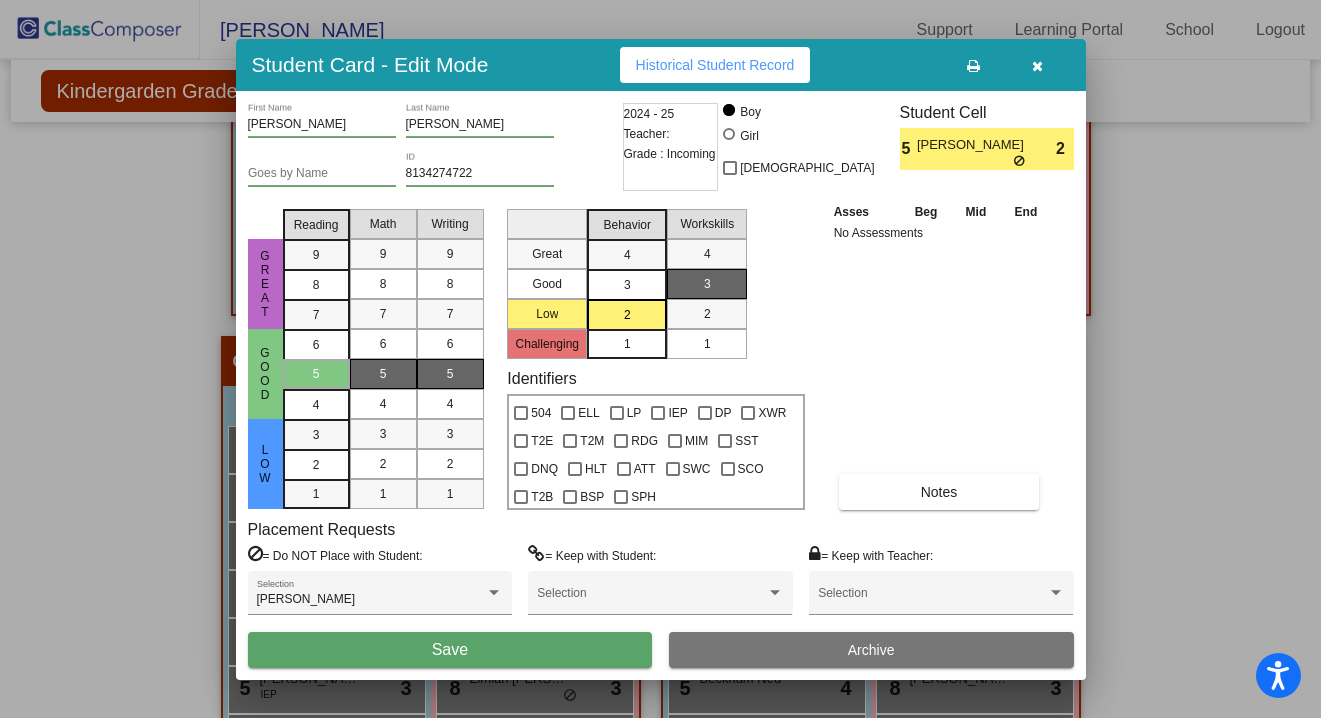 click on "Save" at bounding box center (450, 650) 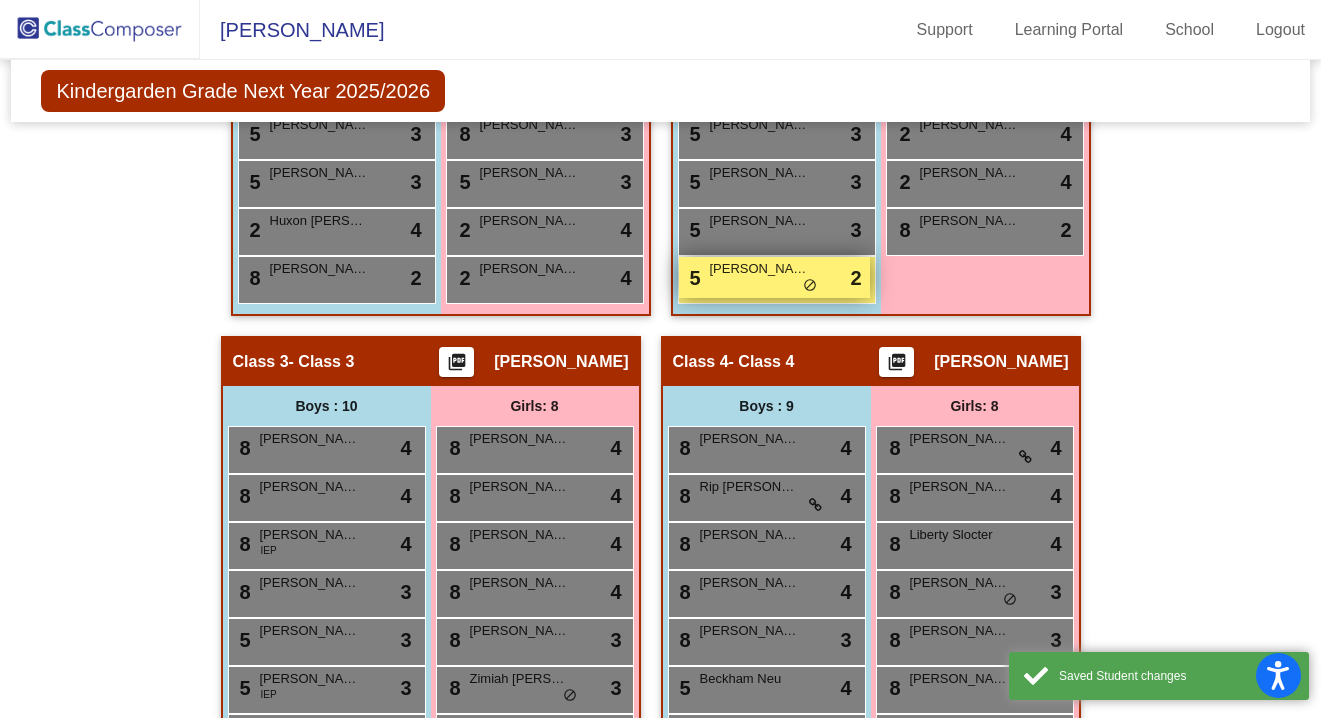 click on "[PERSON_NAME]" at bounding box center [760, 269] 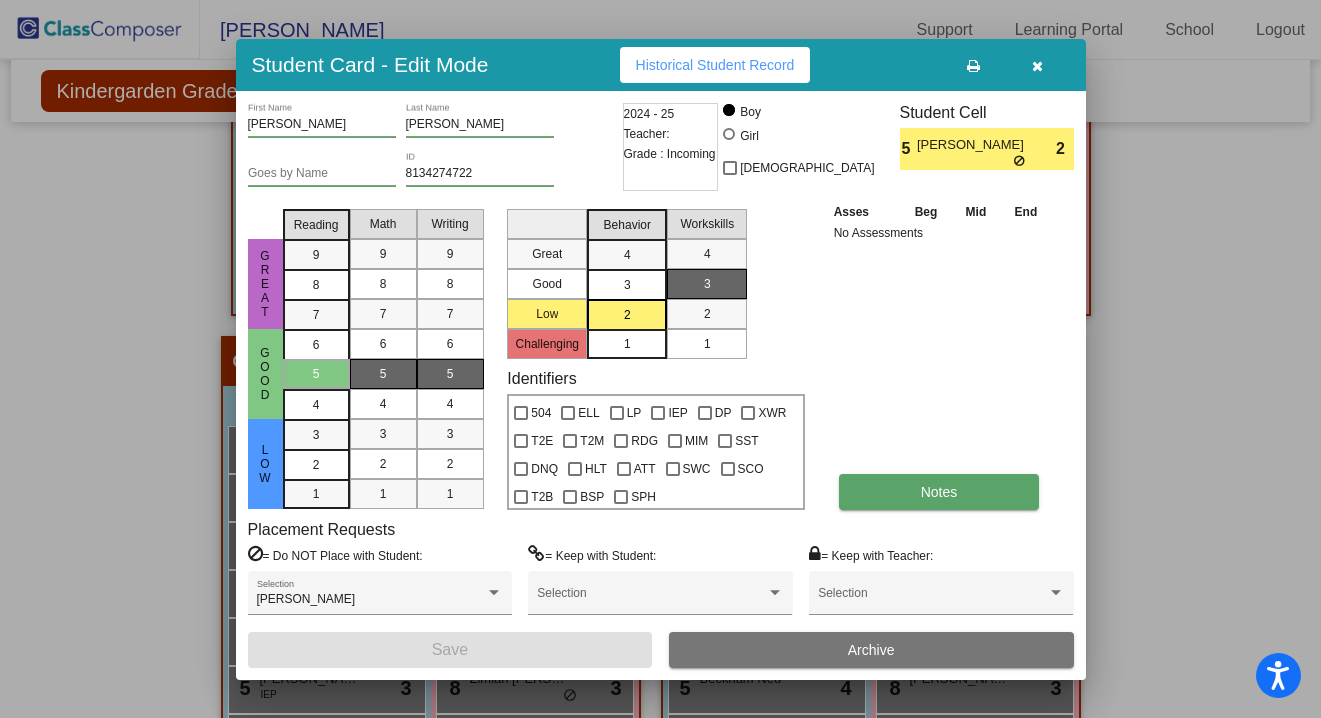 click on "Notes" at bounding box center (939, 492) 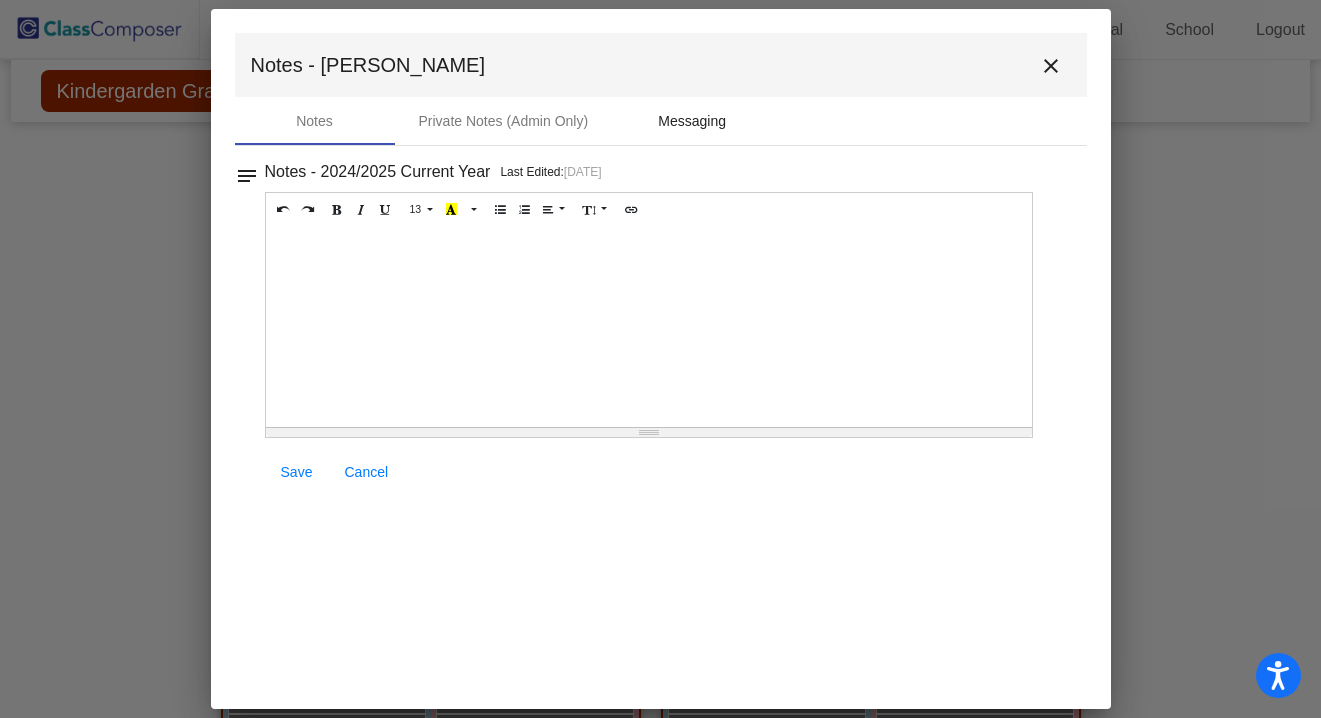 click on "Messaging" at bounding box center (692, 121) 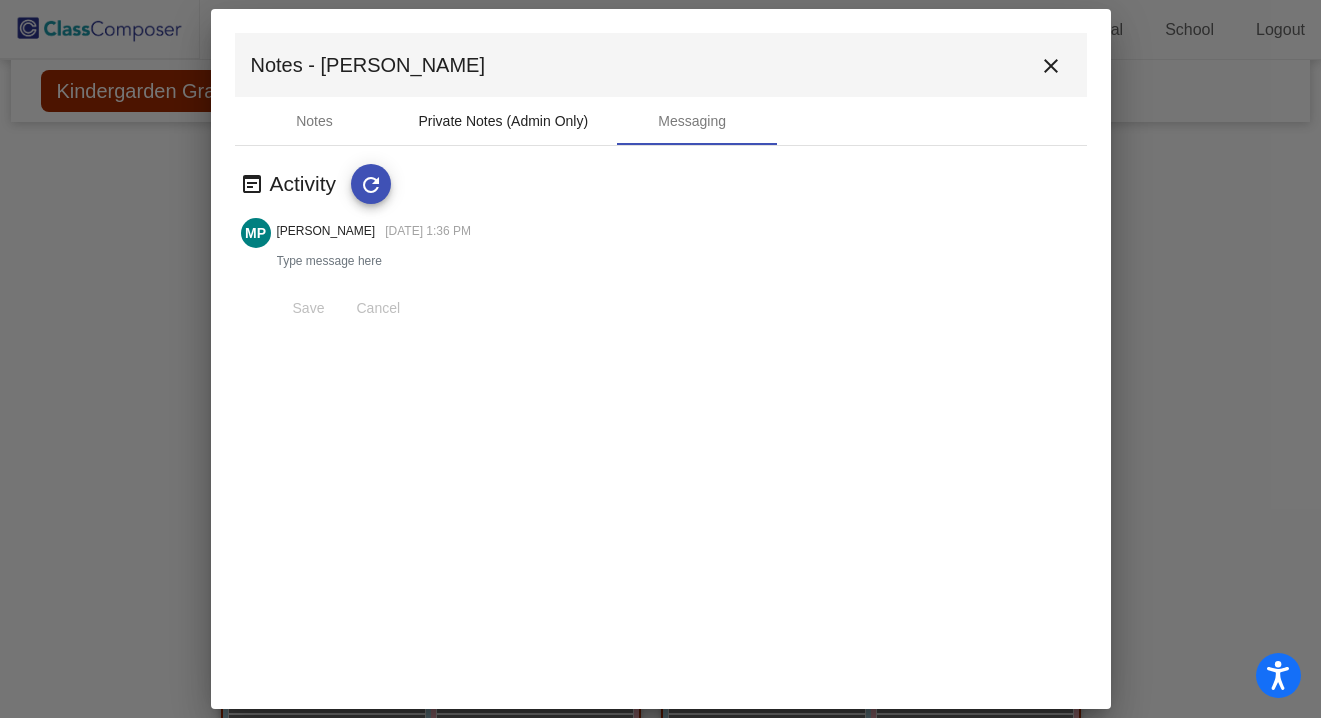click on "Private Notes (Admin Only)" at bounding box center (504, 121) 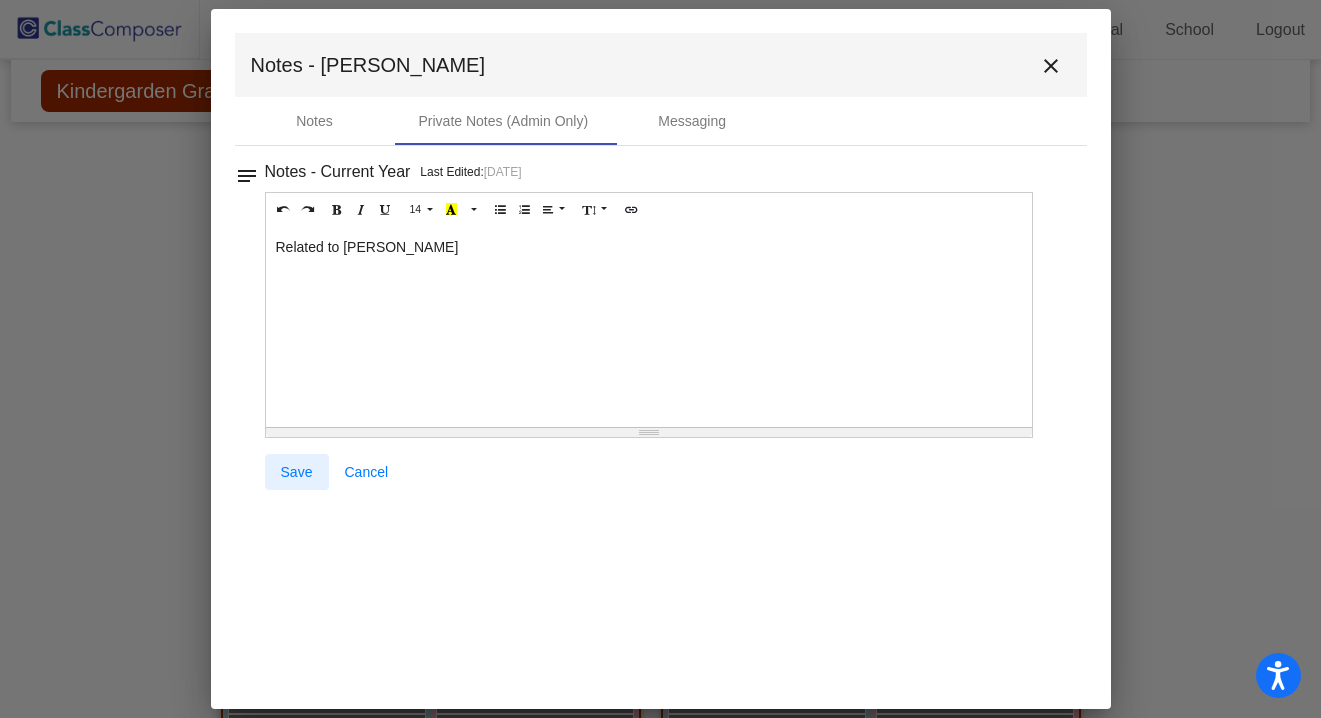 click on "Save" at bounding box center (297, 472) 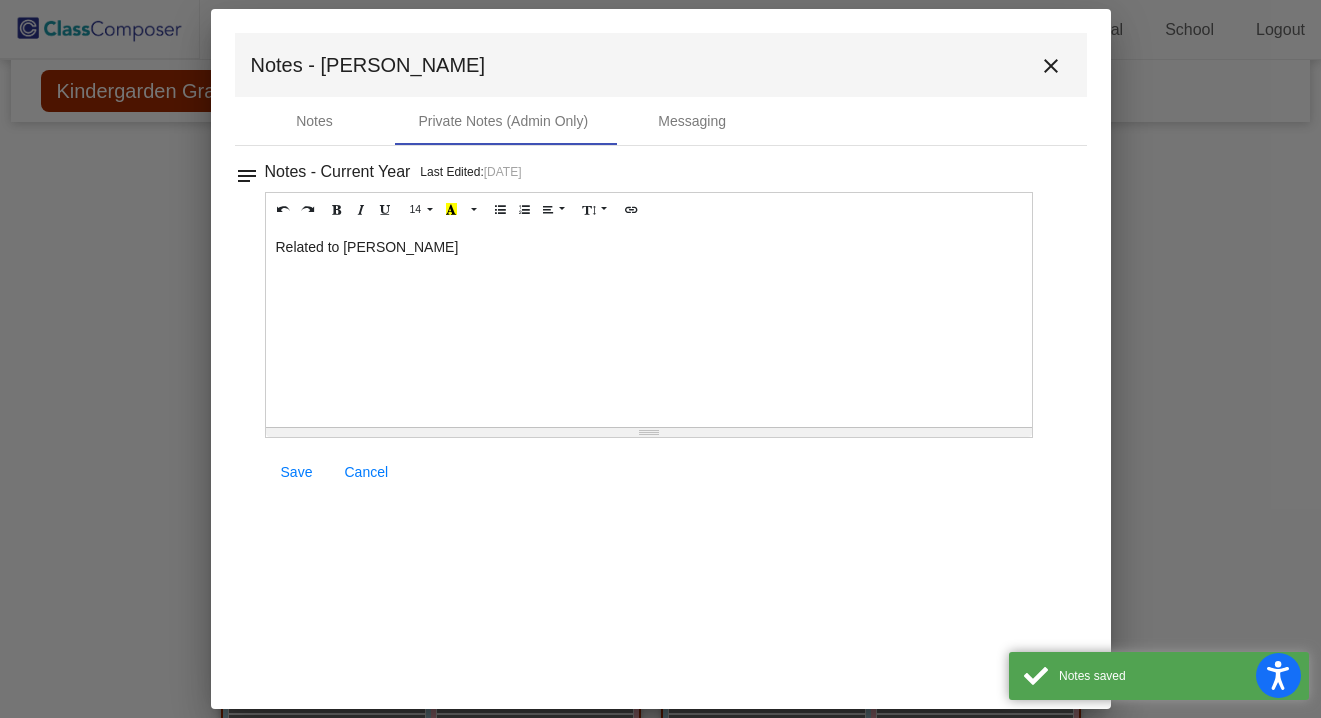 click on "close" at bounding box center (1051, 66) 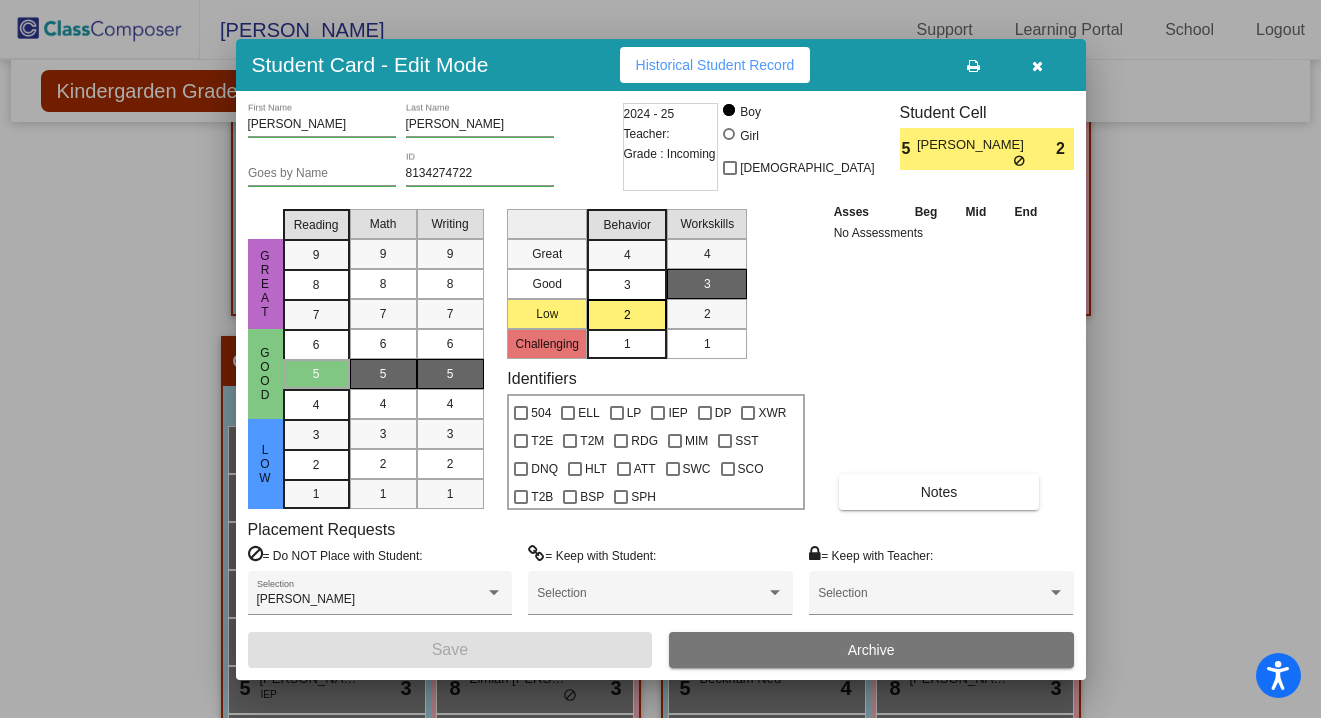 click at bounding box center [1037, 66] 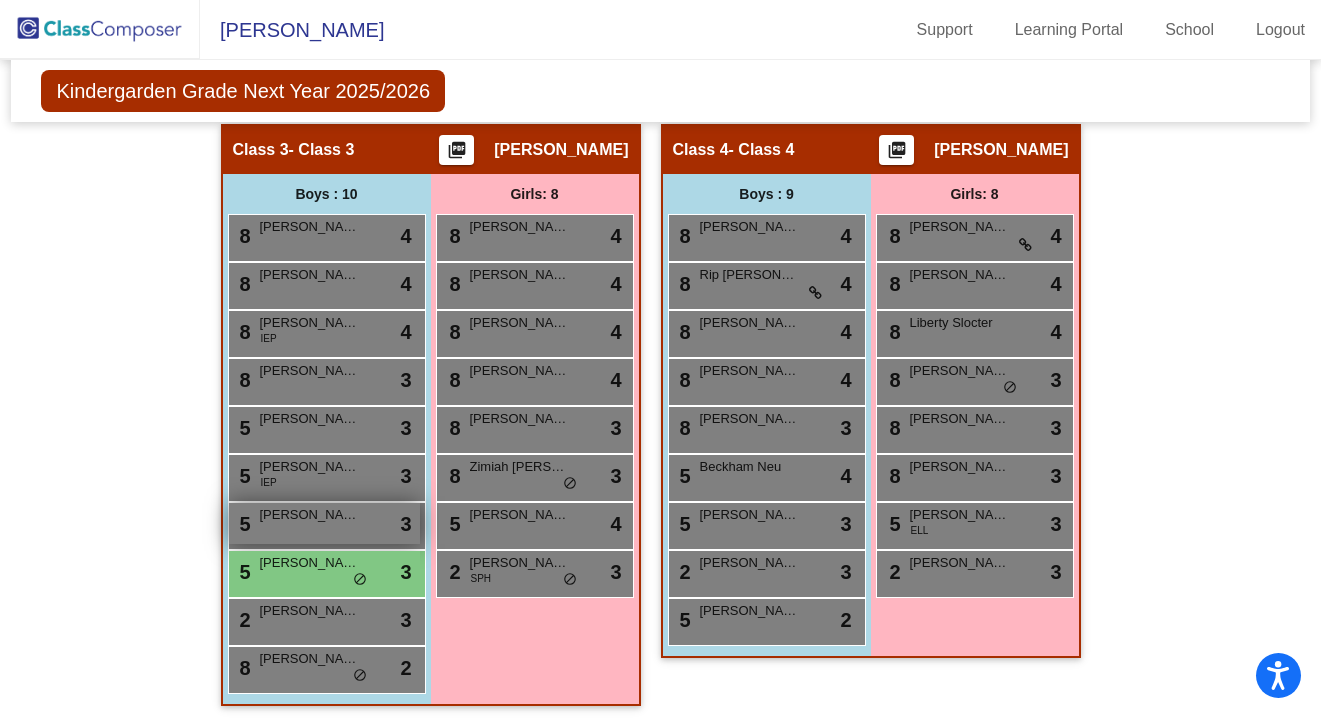 scroll, scrollTop: 1125, scrollLeft: 0, axis: vertical 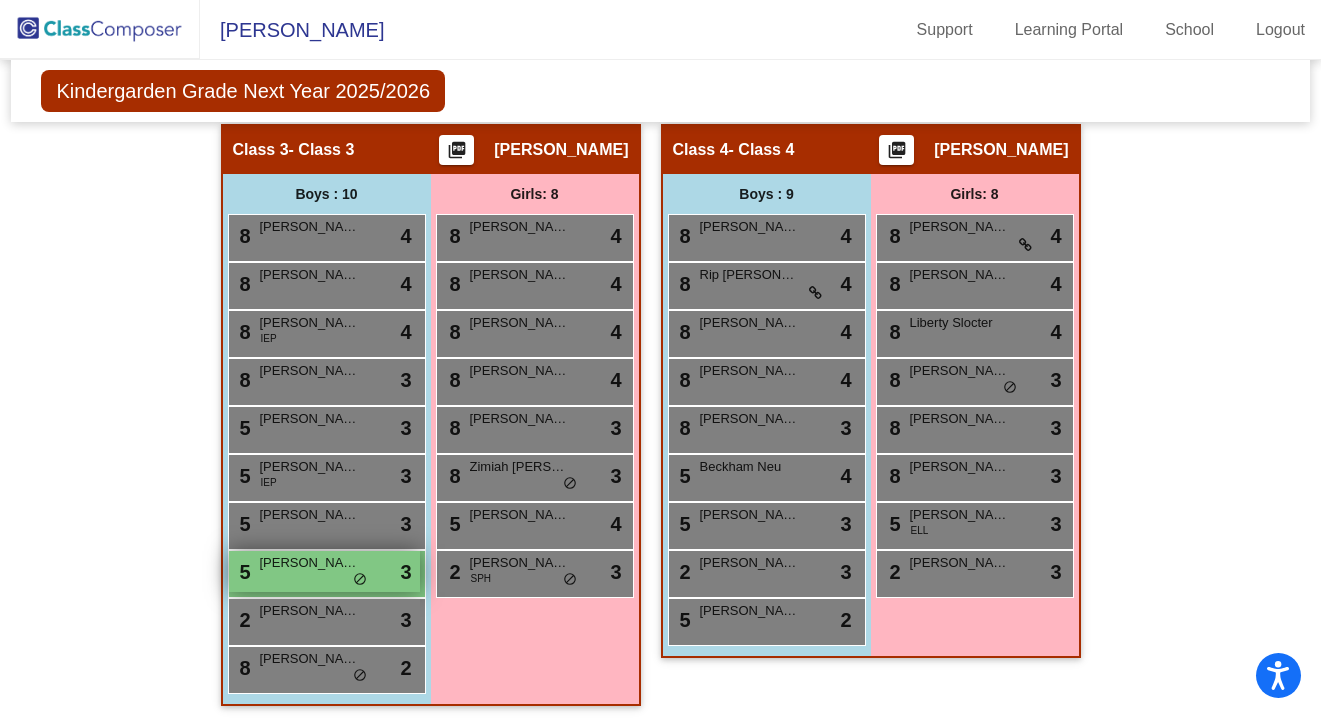 click on "5 [PERSON_NAME] lock do_not_disturb_alt 3" at bounding box center (324, 571) 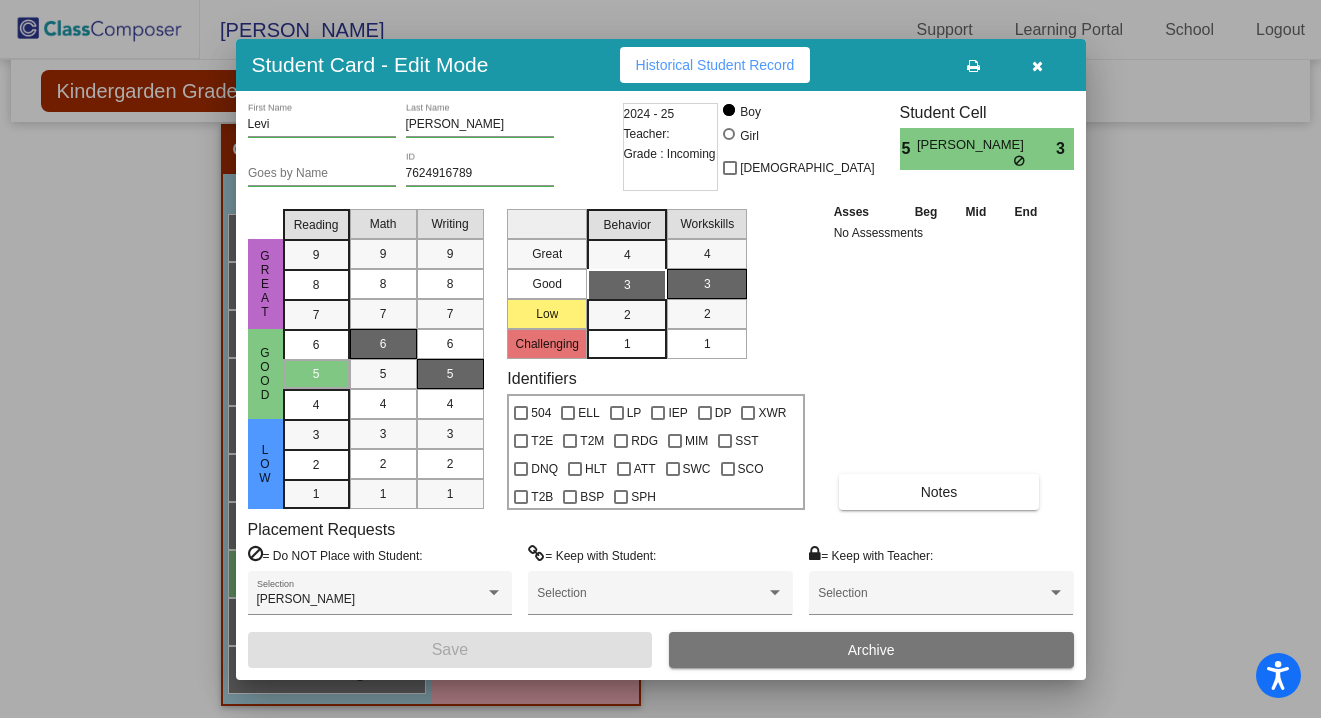 click on "Asses Beg Mid End No Assessments  Notes" at bounding box center [940, 355] 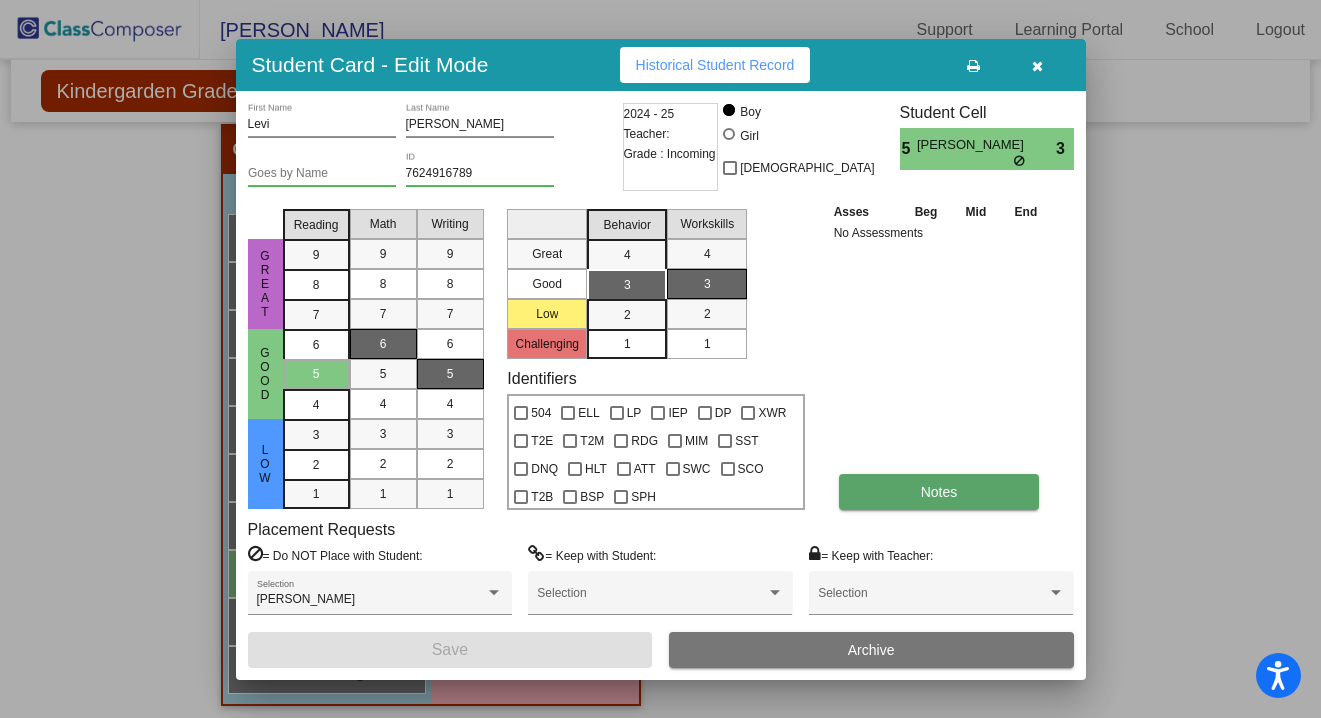 click on "Notes" at bounding box center [939, 492] 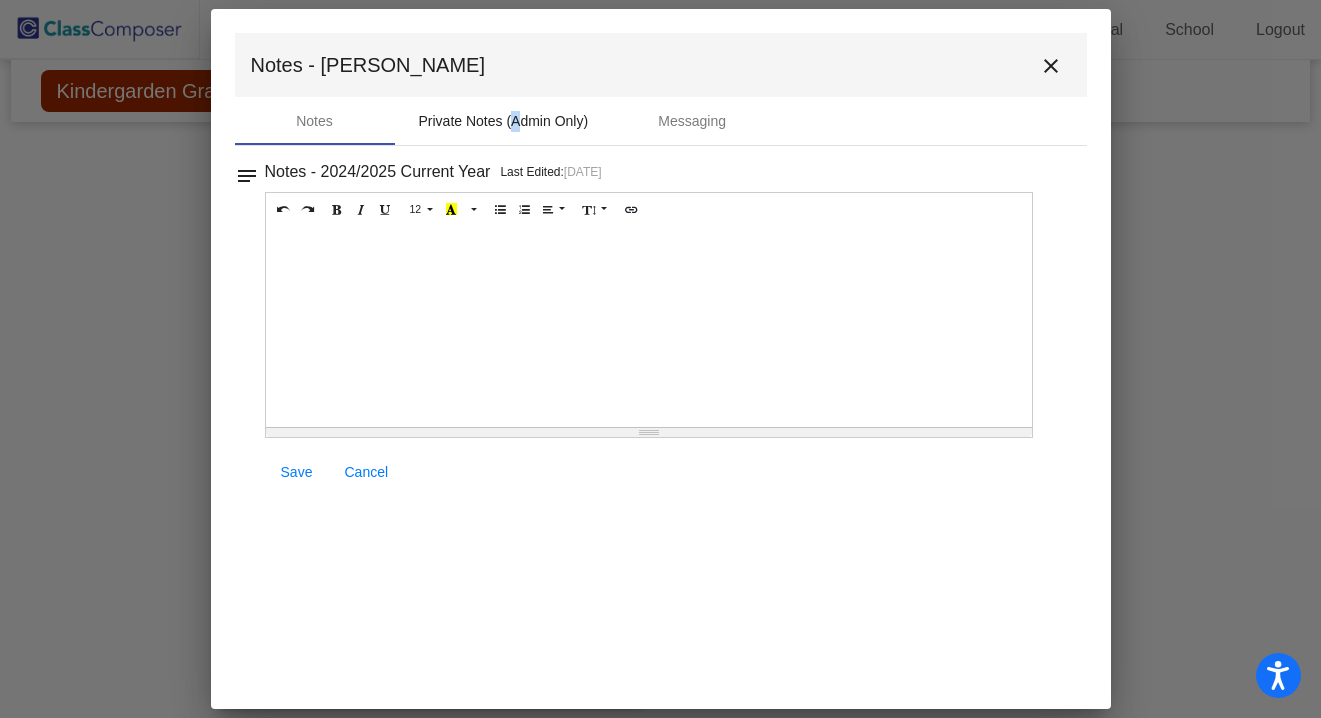click on "Private Notes (Admin Only)" at bounding box center [504, 121] 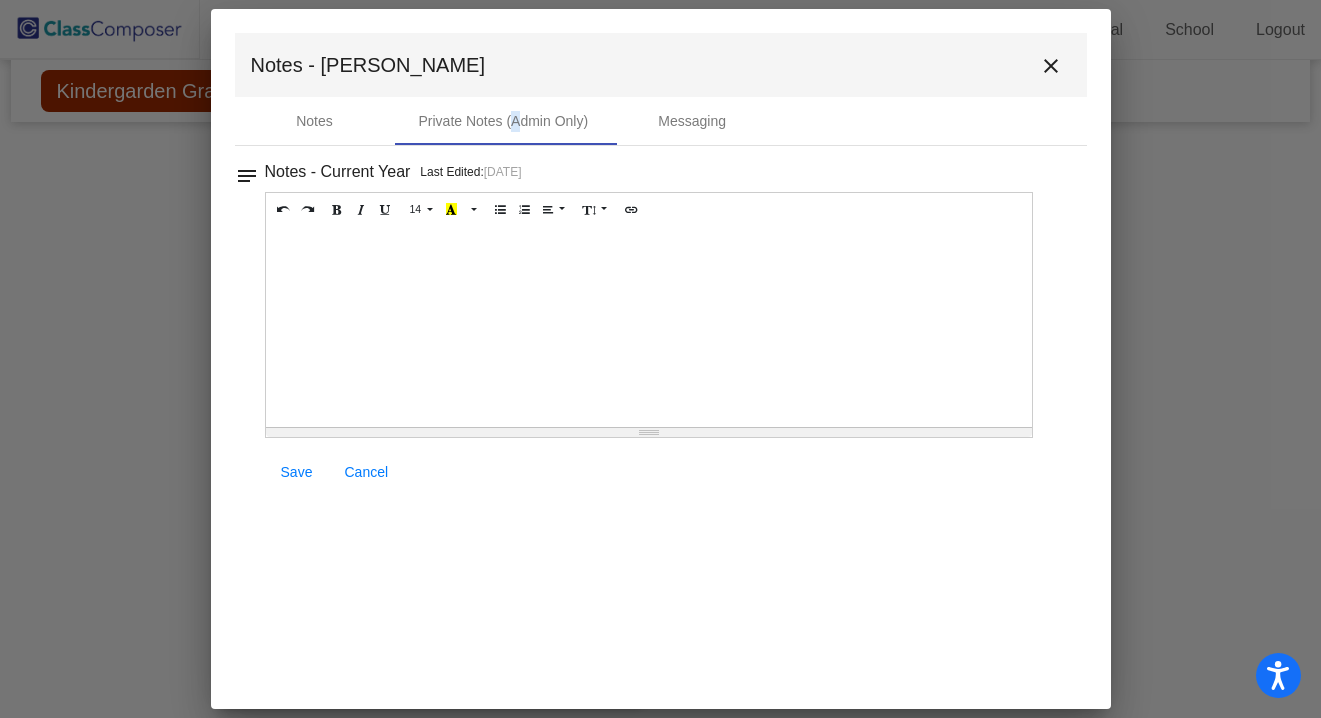 click at bounding box center [649, 327] 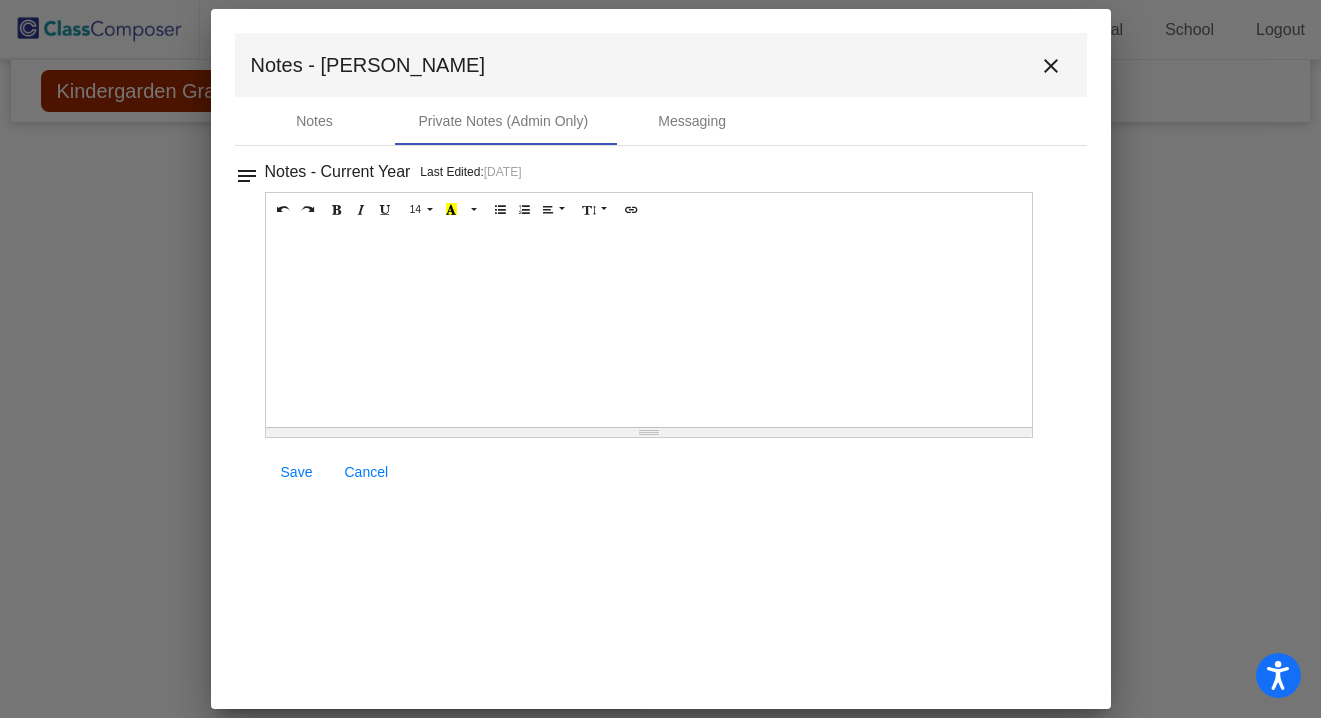 type 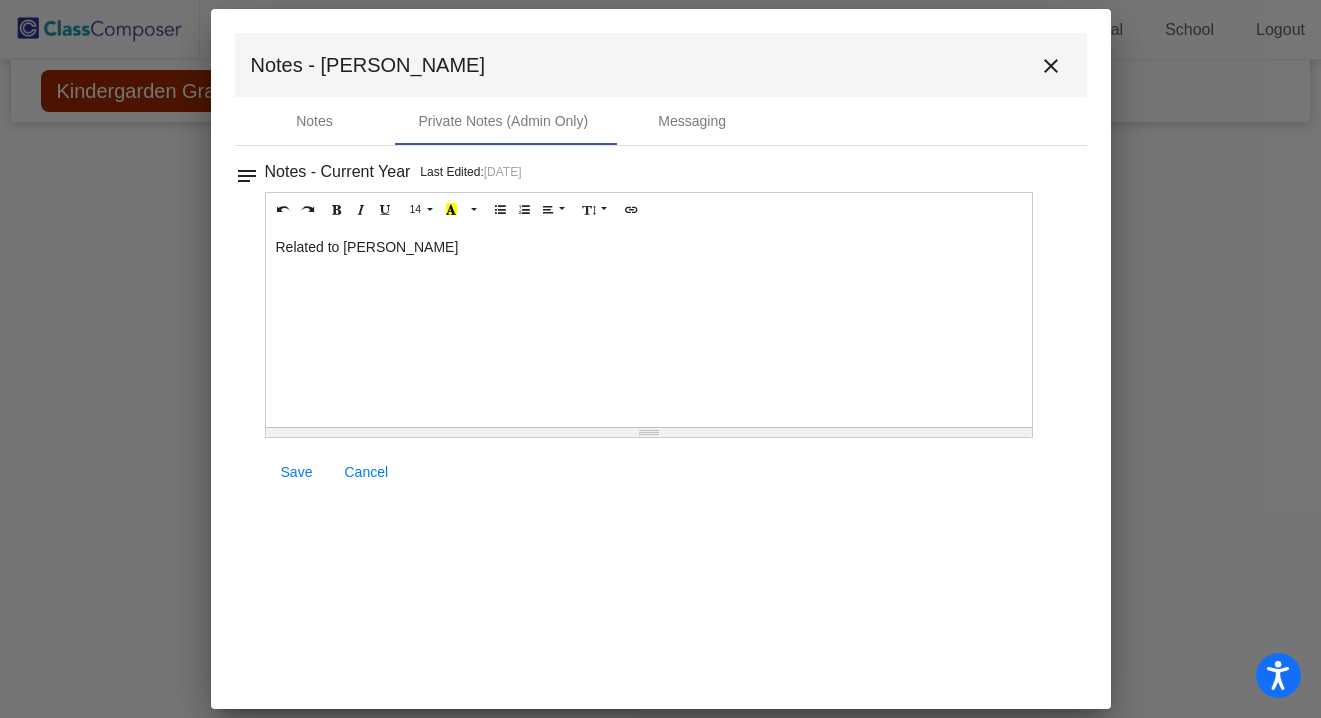 click on "Save" at bounding box center [297, 472] 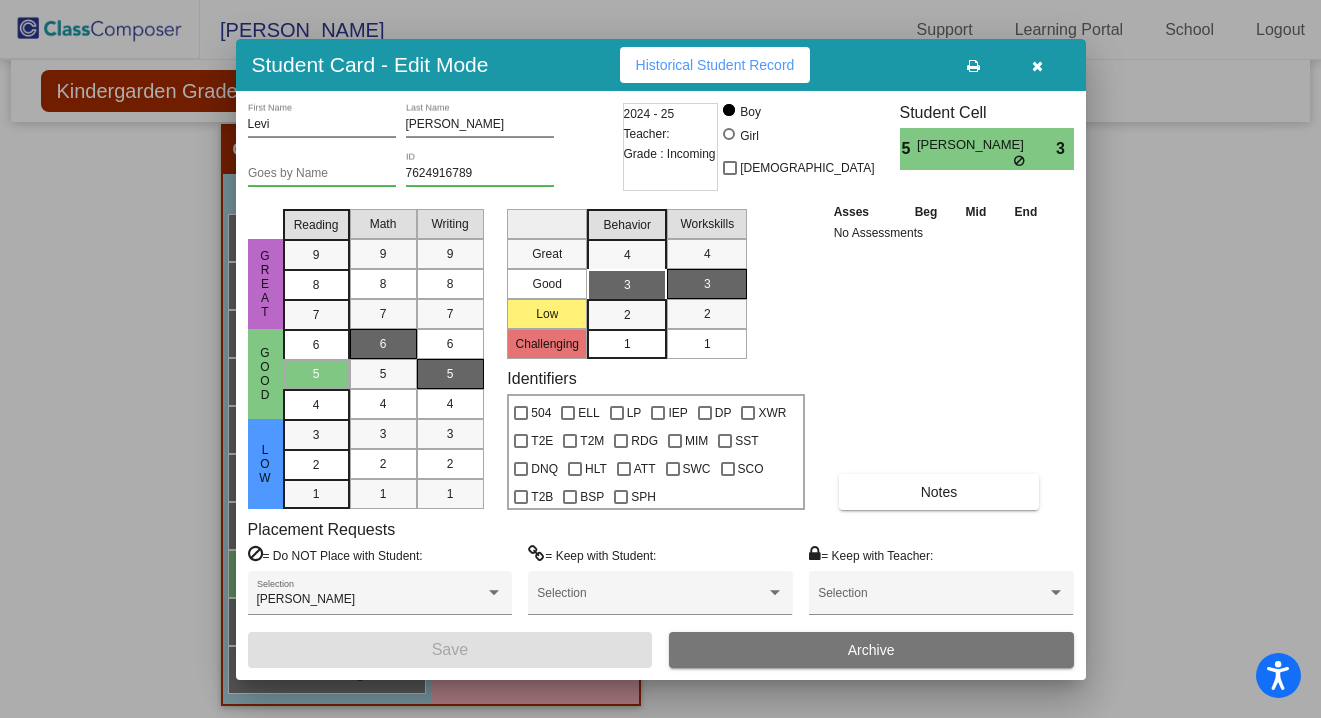 click at bounding box center (1037, 66) 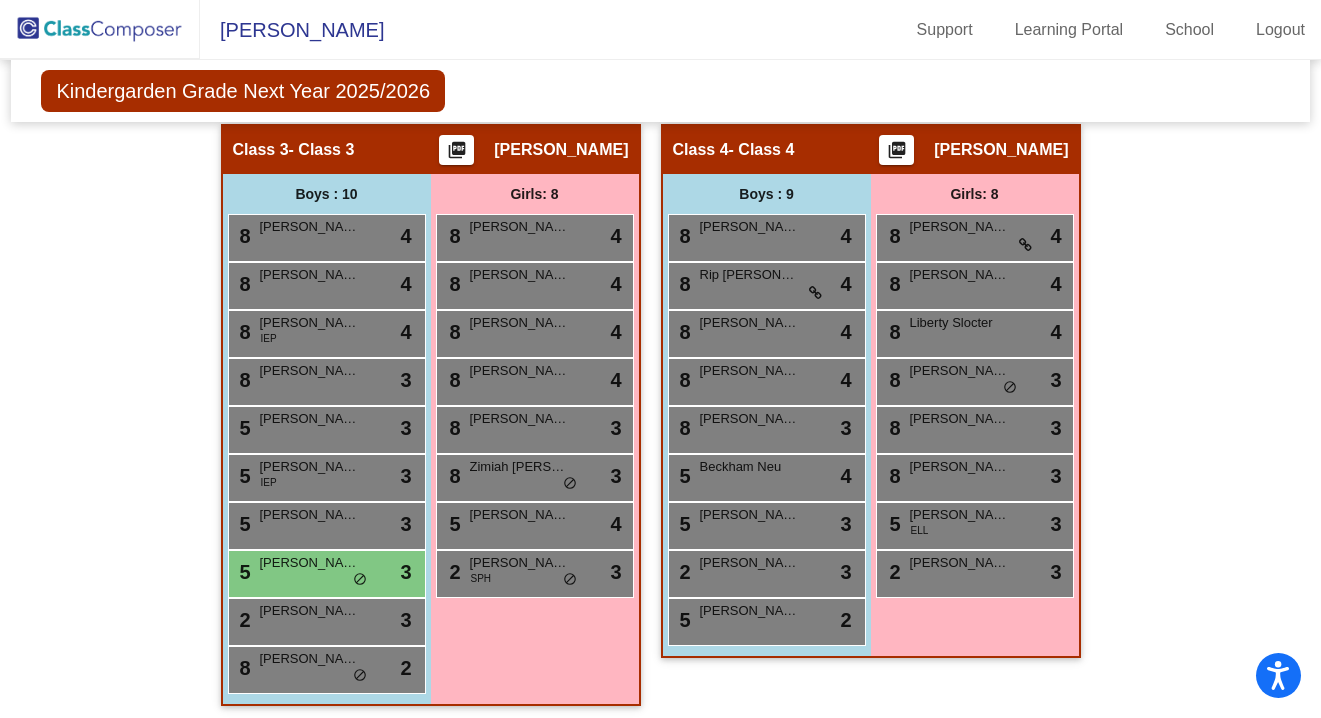 click on "Hallway   - Hallway Class  picture_as_pdf  Add Student  First Name Last Name Student Id  (Recommended)   Boy   Girl   [DEMOGRAPHIC_DATA] Add Close  Boys : 0    No Students   Girls: 0   No Students   Class 1   - Class 1  picture_as_pdf [PERSON_NAME]  Add Student  First Name Last Name Student Id  (Recommended)   Boy   Girl   [DEMOGRAPHIC_DATA] Add Close  Boys : 9  8 [PERSON_NAME] lock do_not_disturb_alt 4 8 Jax [PERSON_NAME] lock do_not_disturb_alt 4 8 [PERSON_NAME] lock do_not_disturb_alt 4 8 [PERSON_NAME] [PERSON_NAME] lock do_not_disturb_alt 3 8 Maverick Feek lock do_not_disturb_alt 3 5 [PERSON_NAME] lock do_not_disturb_alt 3 5 [PERSON_NAME] lock do_not_disturb_alt 3 2 Huxon [PERSON_NAME] lock do_not_disturb_alt 4 8 [PERSON_NAME] lock do_not_disturb_alt 2 Girls: 9 8 [PERSON_NAME] [PERSON_NAME] do_not_disturb_alt 4 8 [PERSON_NAME] lock do_not_disturb_alt 4 8 [PERSON_NAME] lock do_not_disturb_alt 3 8 Ava [PERSON_NAME] lock do_not_disturb_alt 3 8 [PERSON_NAME] lock do_not_disturb_alt 3 8 [PERSON_NAME] lock do_not_disturb_alt 3 5 [PERSON_NAME] 3" 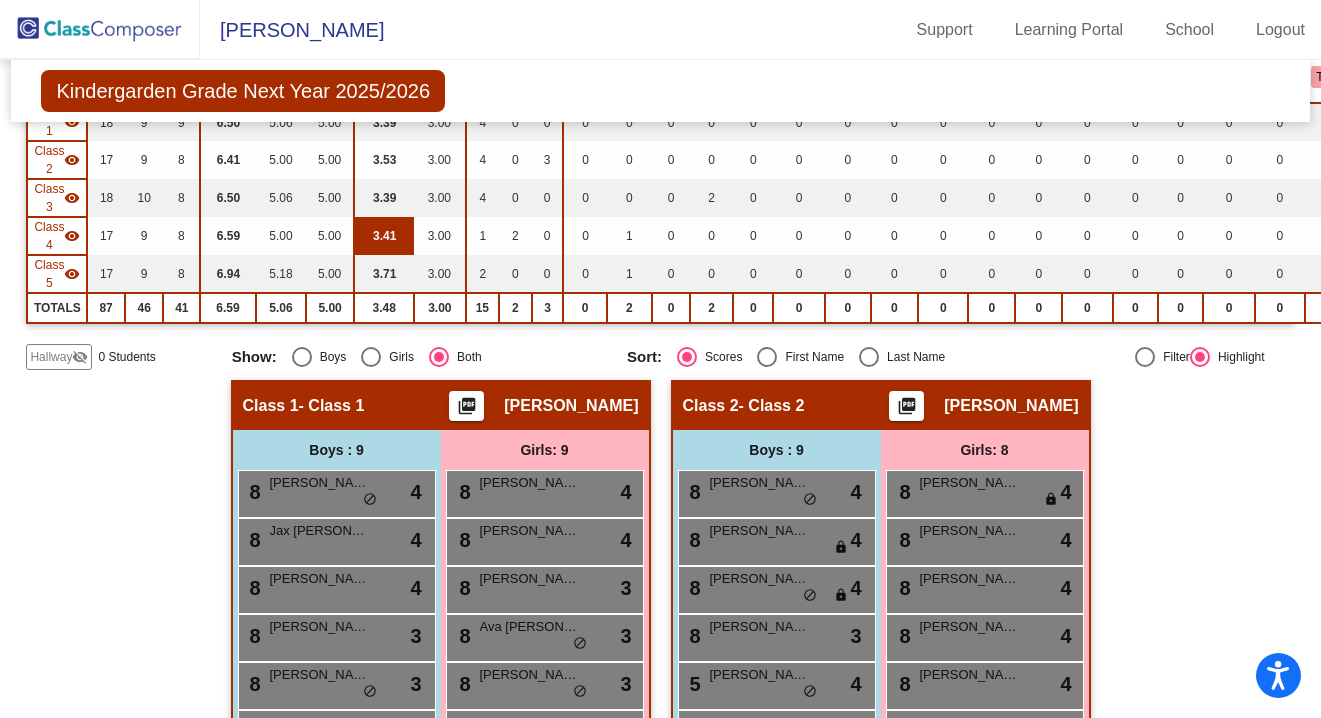 scroll, scrollTop: 0, scrollLeft: 0, axis: both 